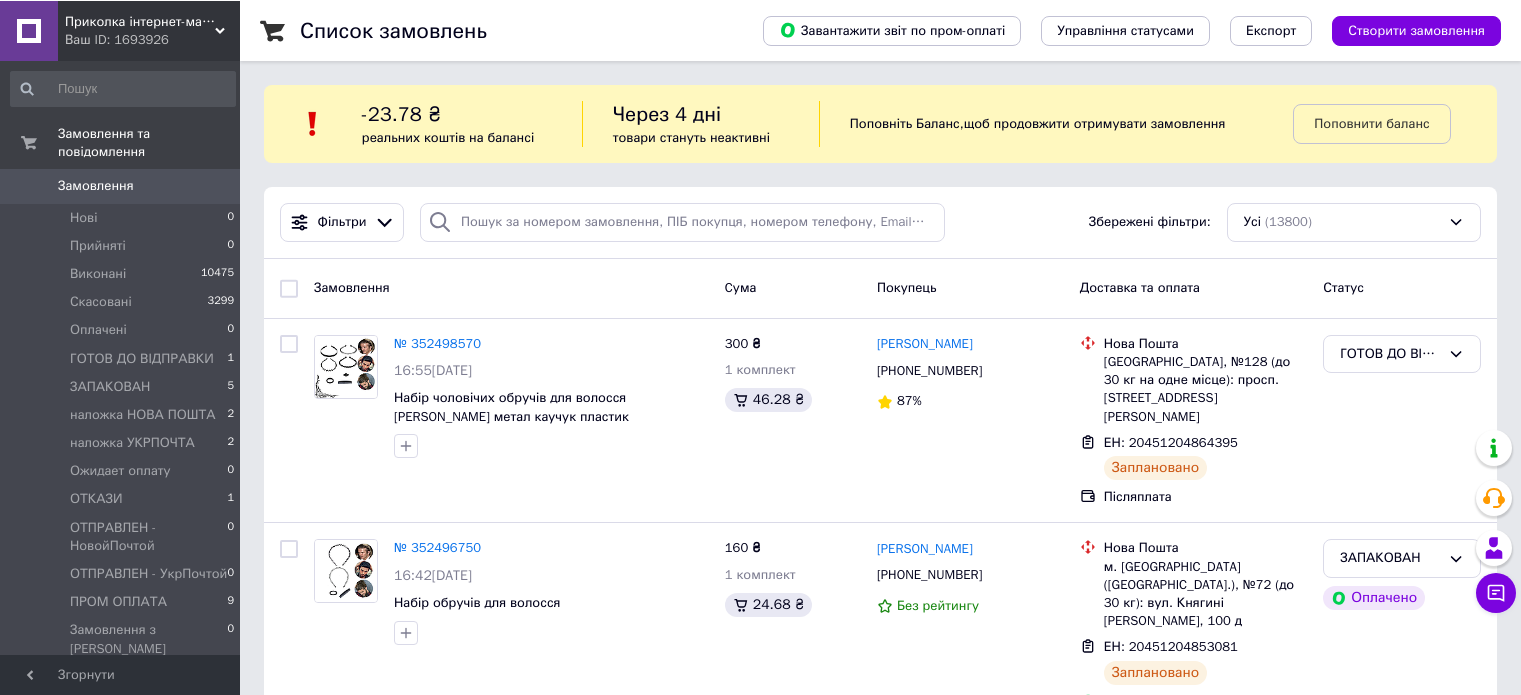 scroll, scrollTop: 0, scrollLeft: 0, axis: both 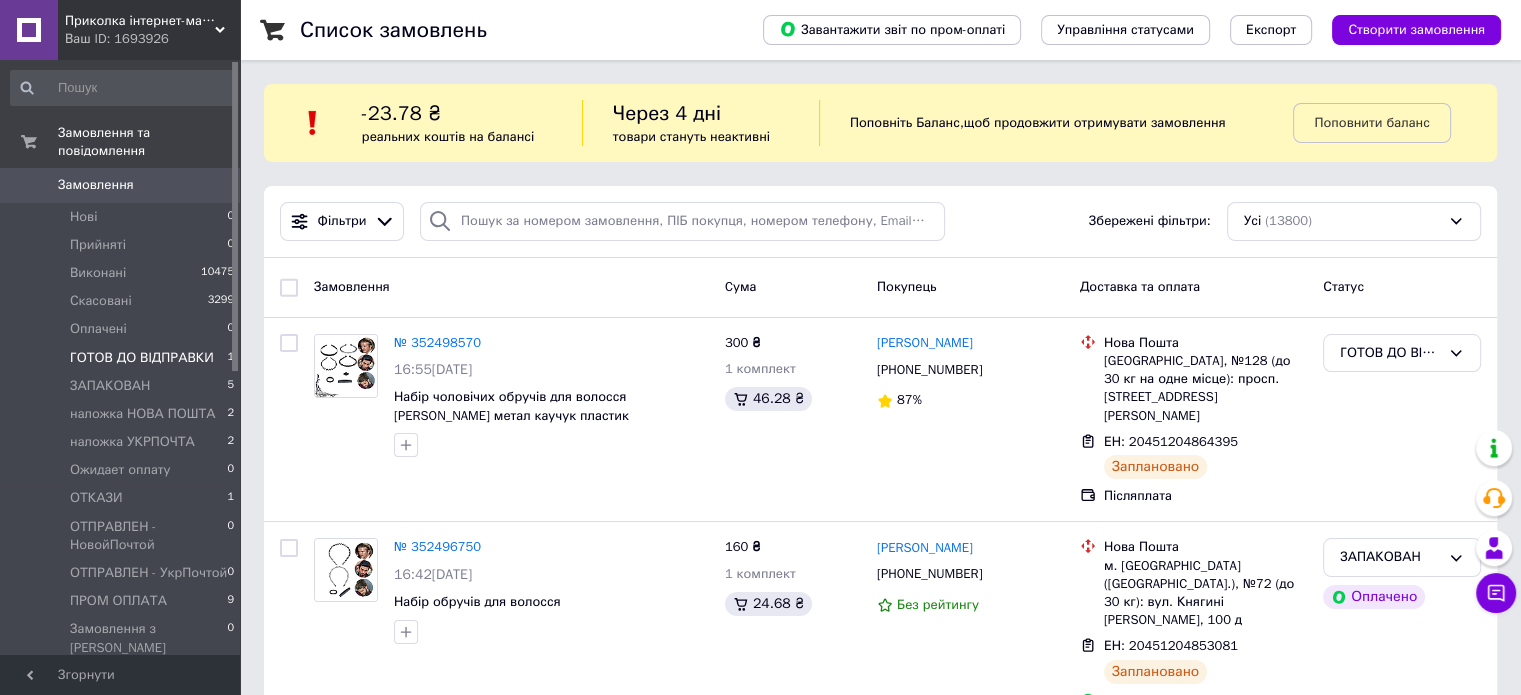 click on "ГОТОВ ДО ВІДПРАВКИ" at bounding box center (142, 358) 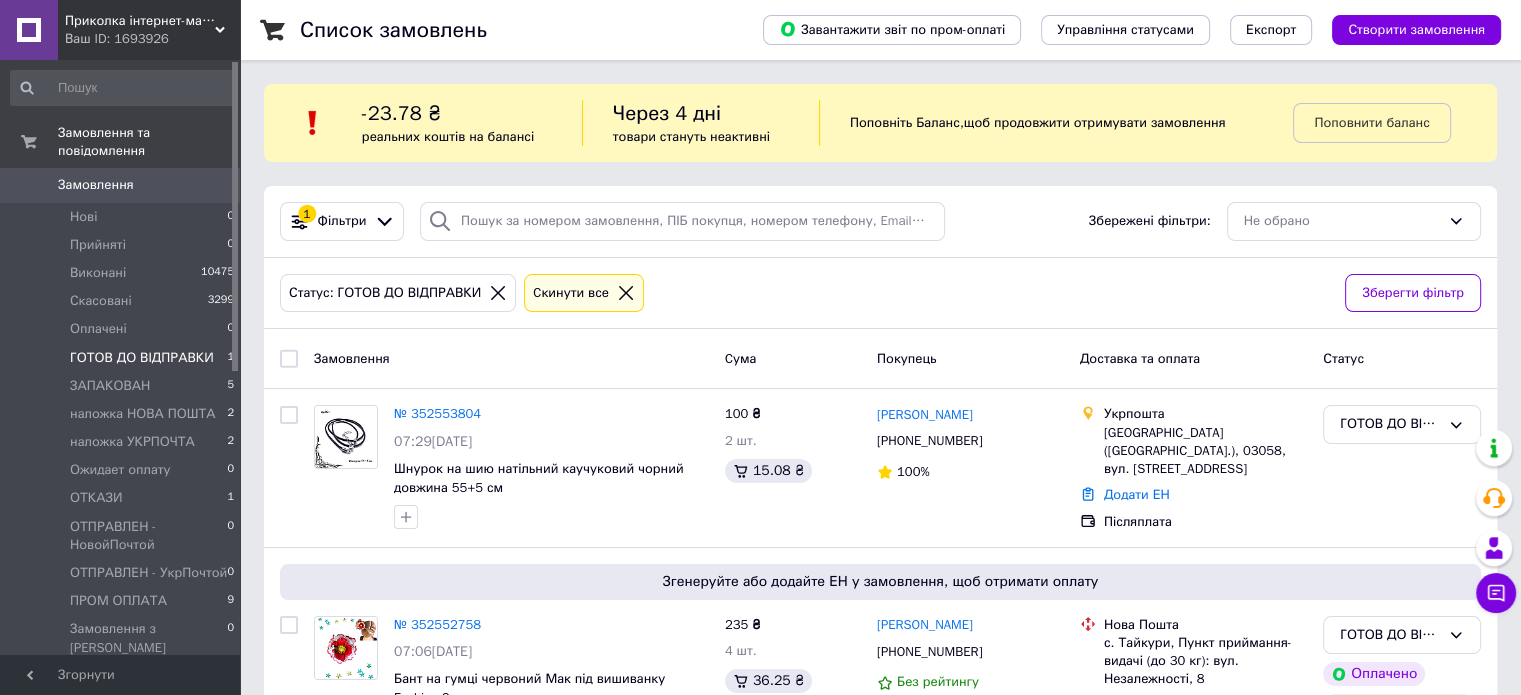 click on "ГОТОВ ДО ВІДПРАВКИ" at bounding box center (142, 358) 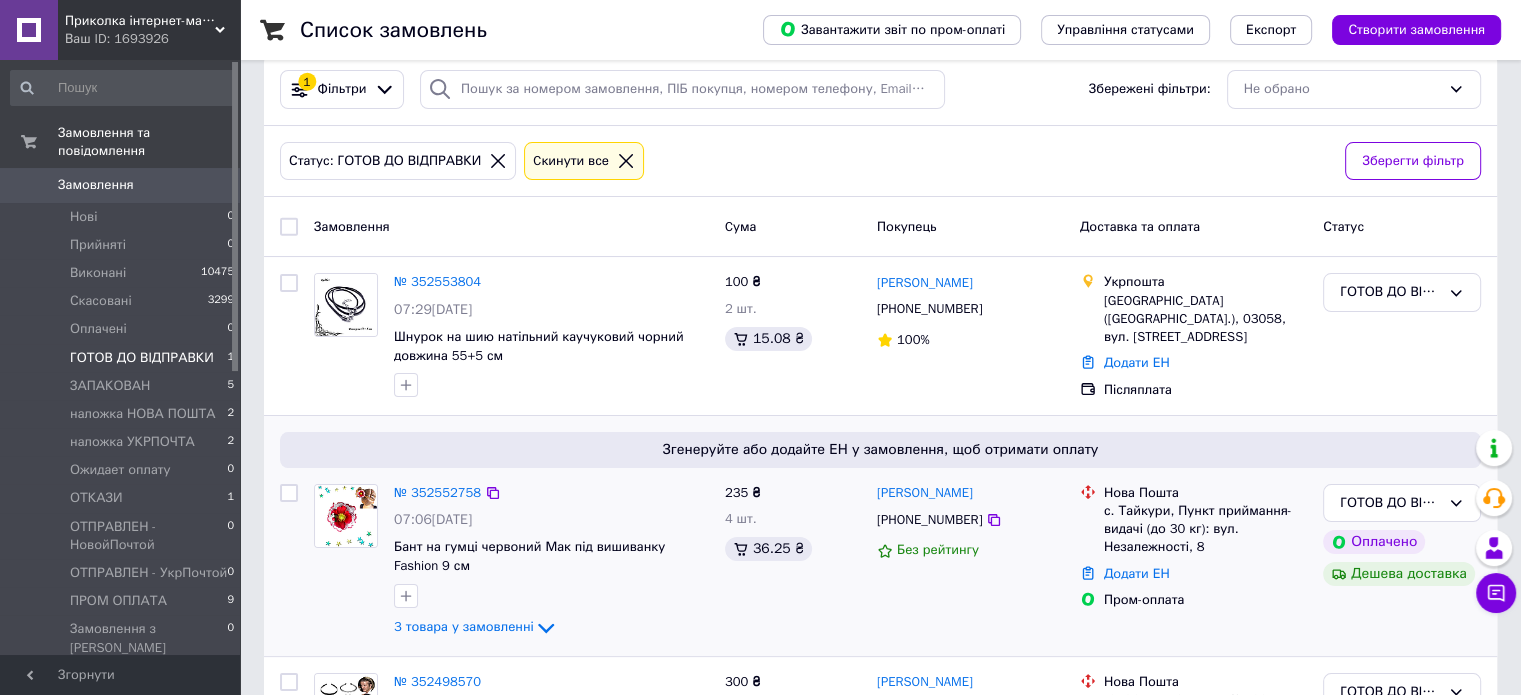 scroll, scrollTop: 299, scrollLeft: 0, axis: vertical 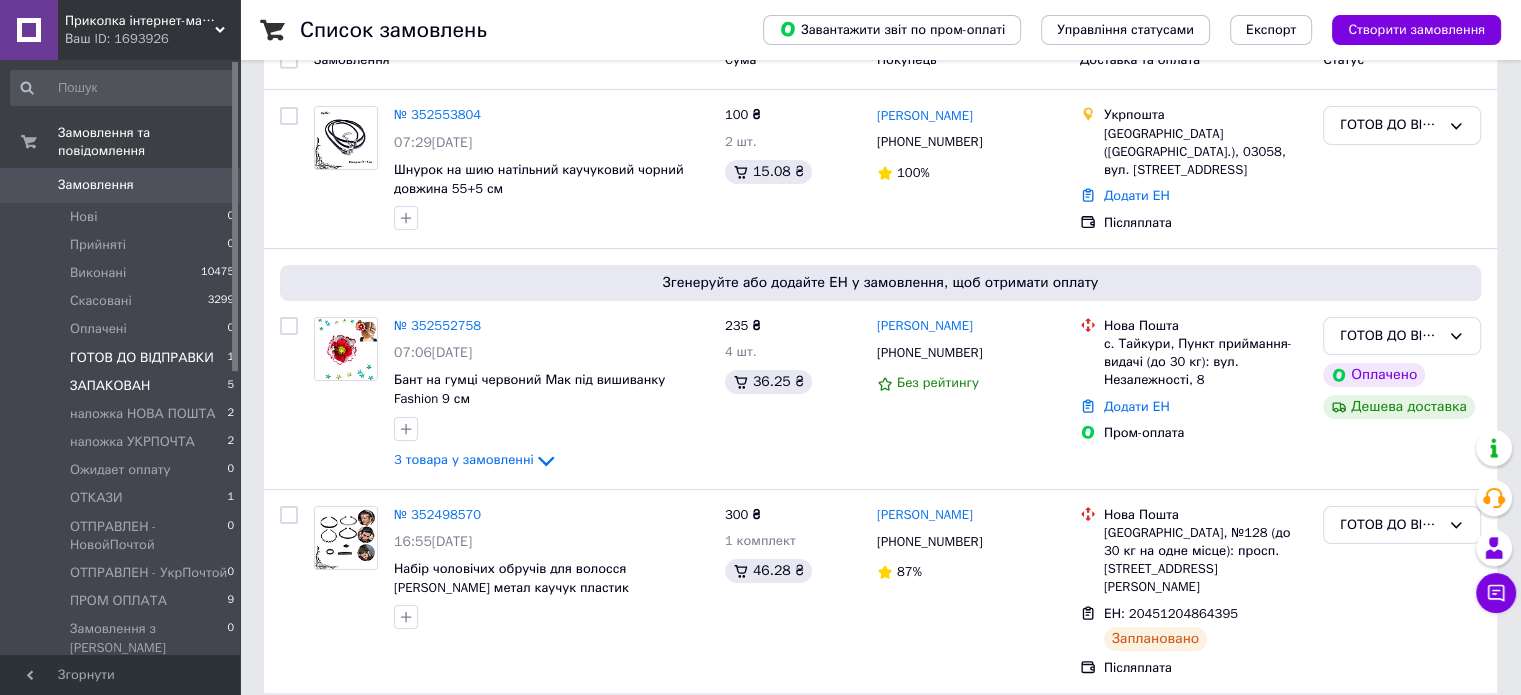 click on "ЗАПАКОВАН" at bounding box center [110, 386] 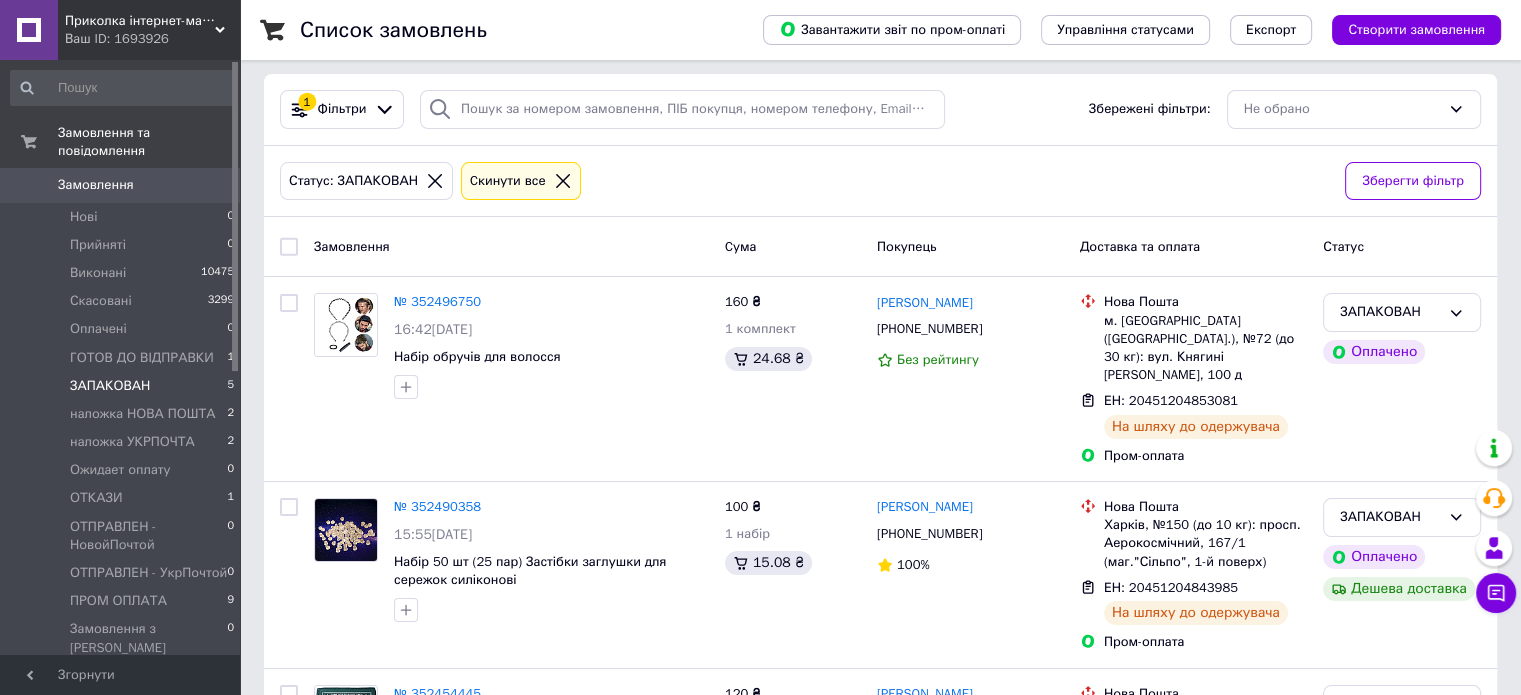 scroll, scrollTop: 267, scrollLeft: 0, axis: vertical 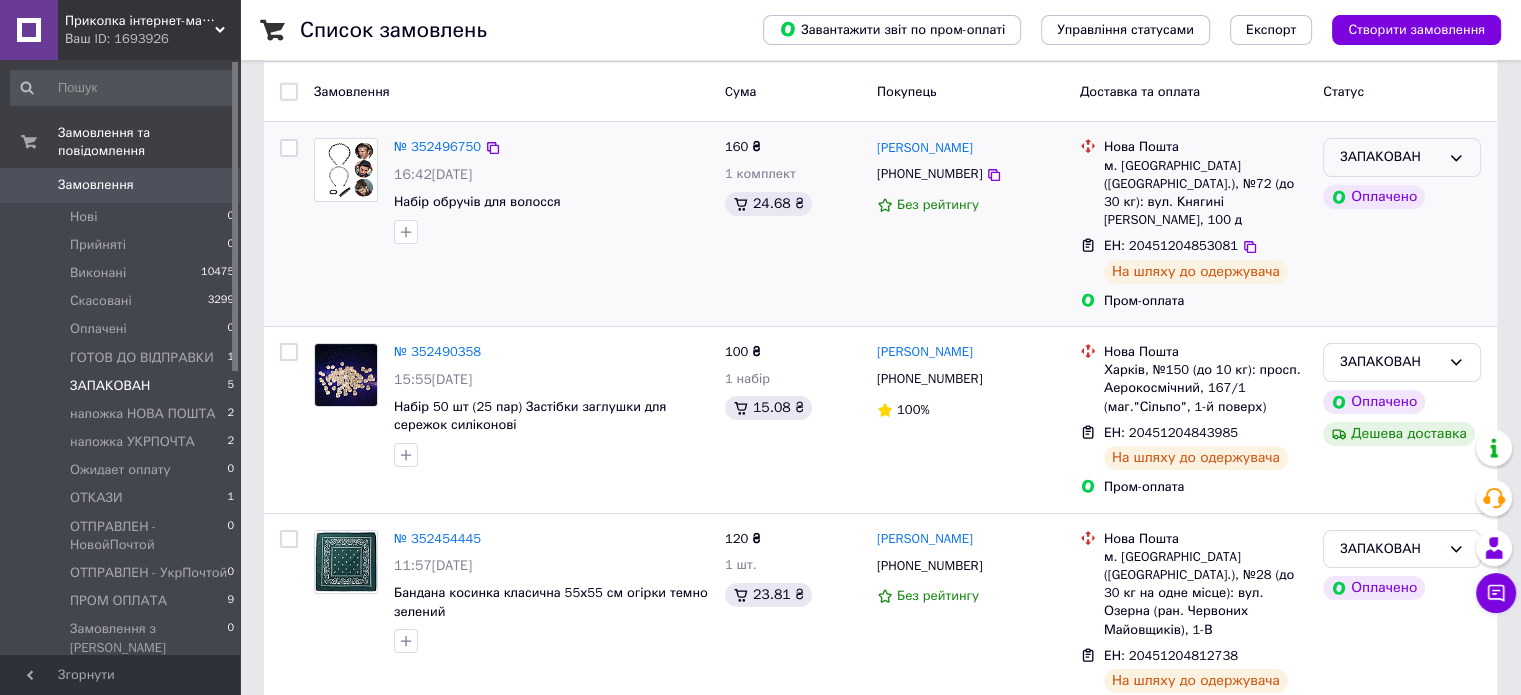 click 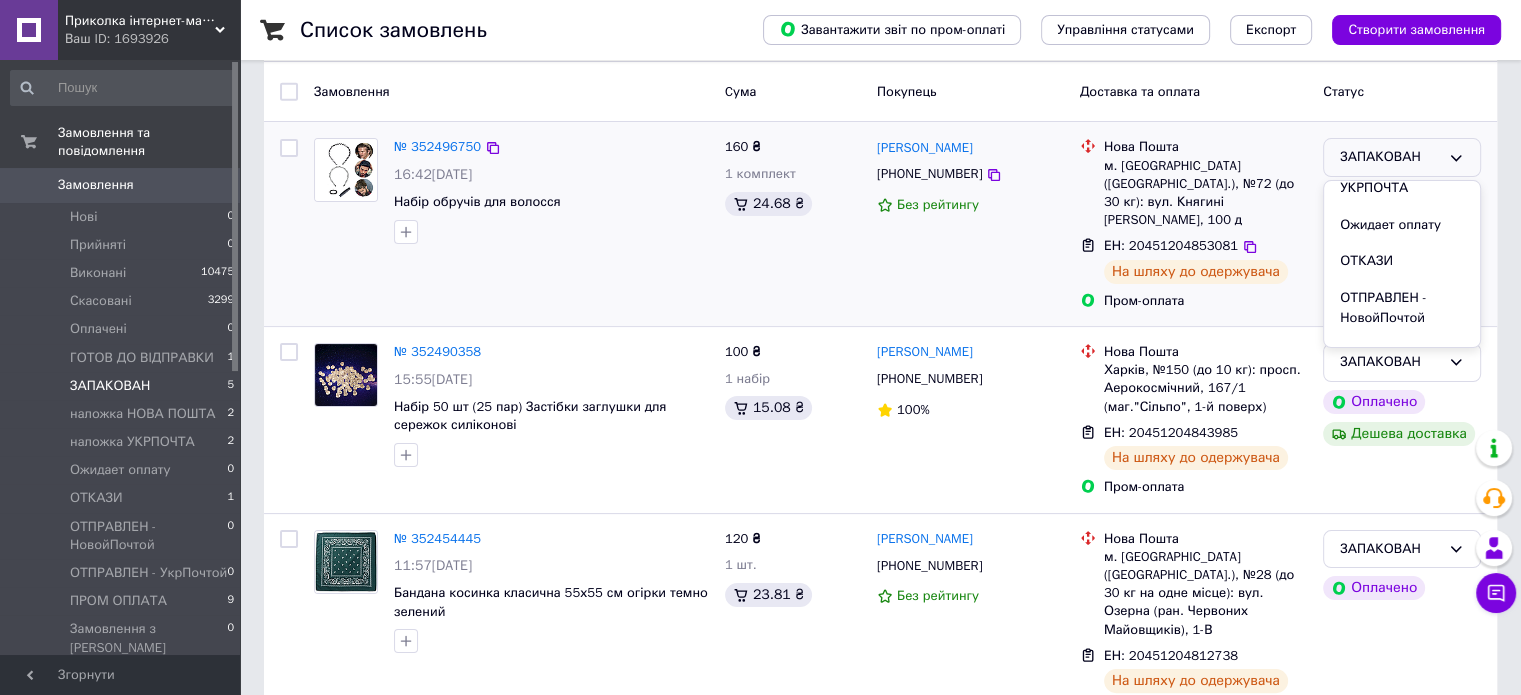 scroll, scrollTop: 376, scrollLeft: 0, axis: vertical 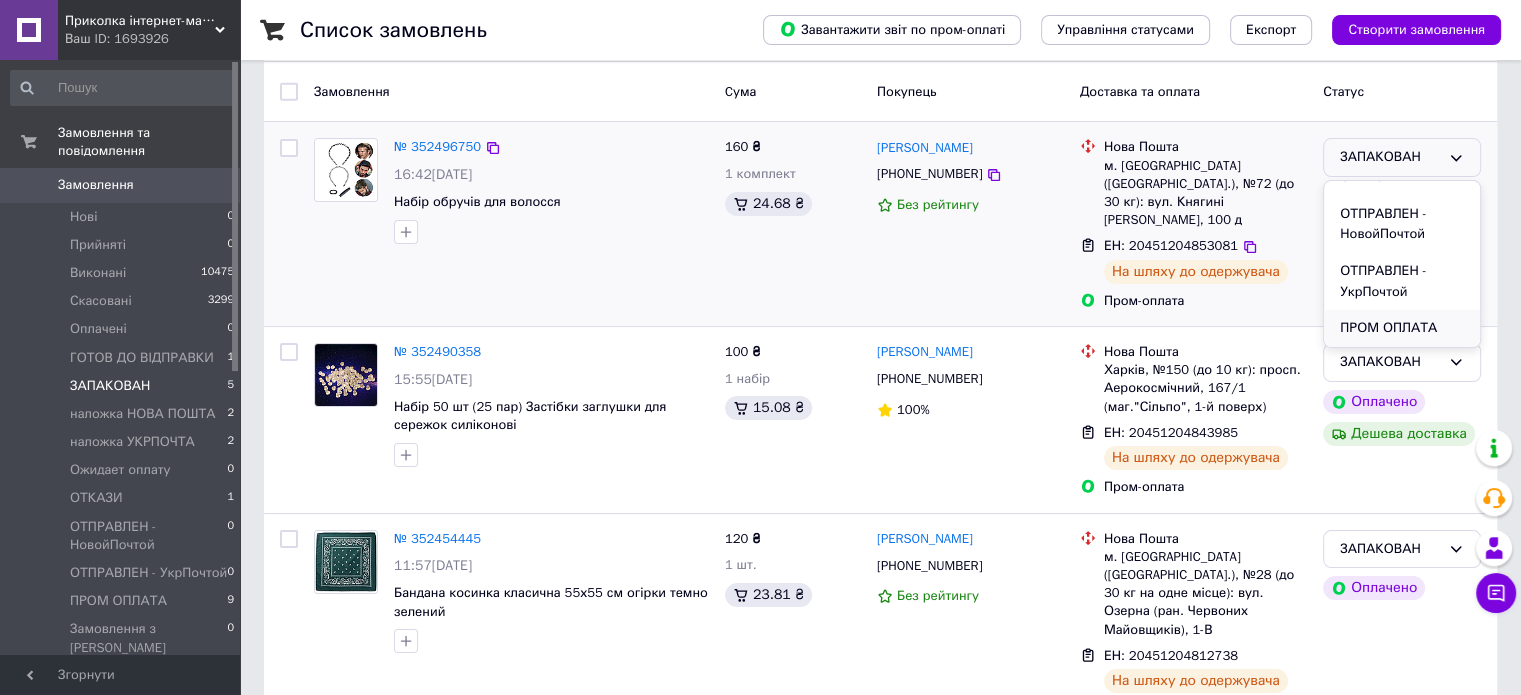 click on "ПРОМ ОПЛАТА" at bounding box center (1402, 328) 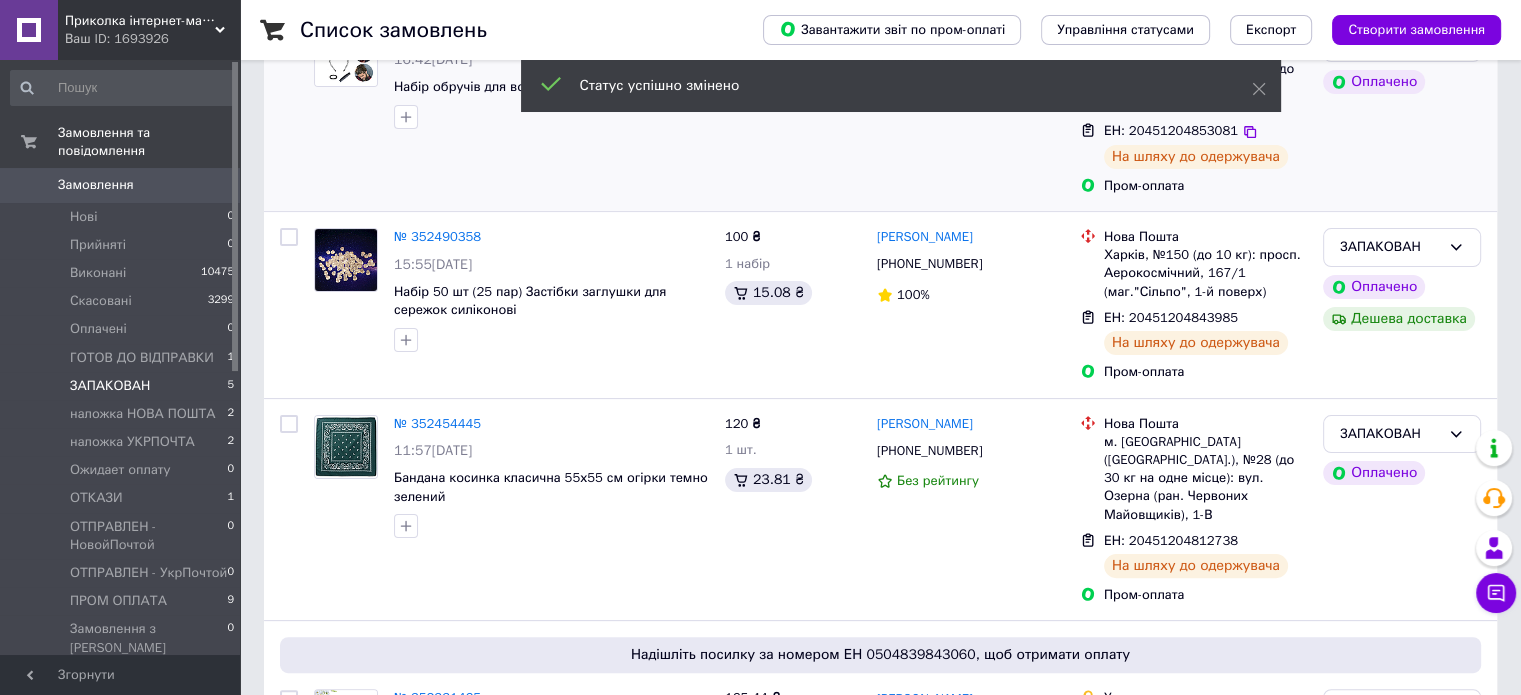 scroll, scrollTop: 400, scrollLeft: 0, axis: vertical 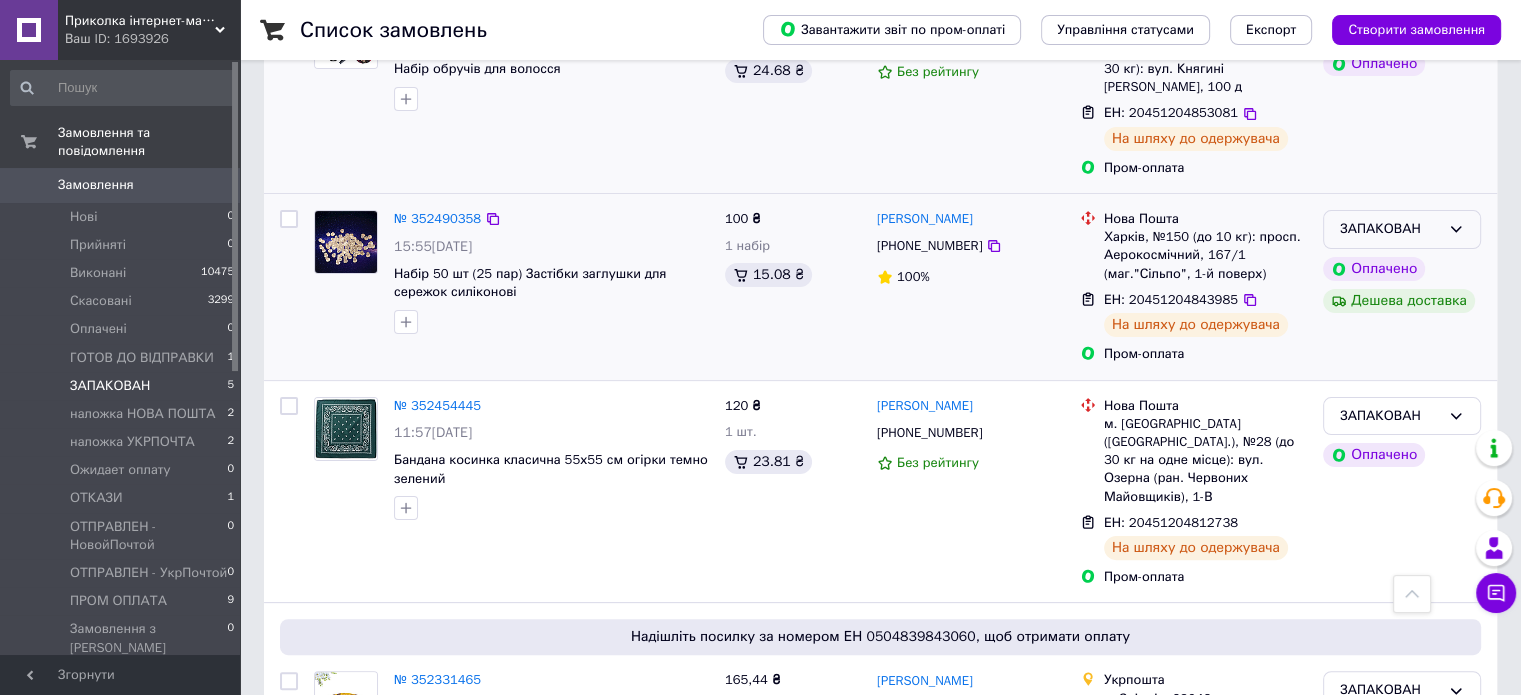 click 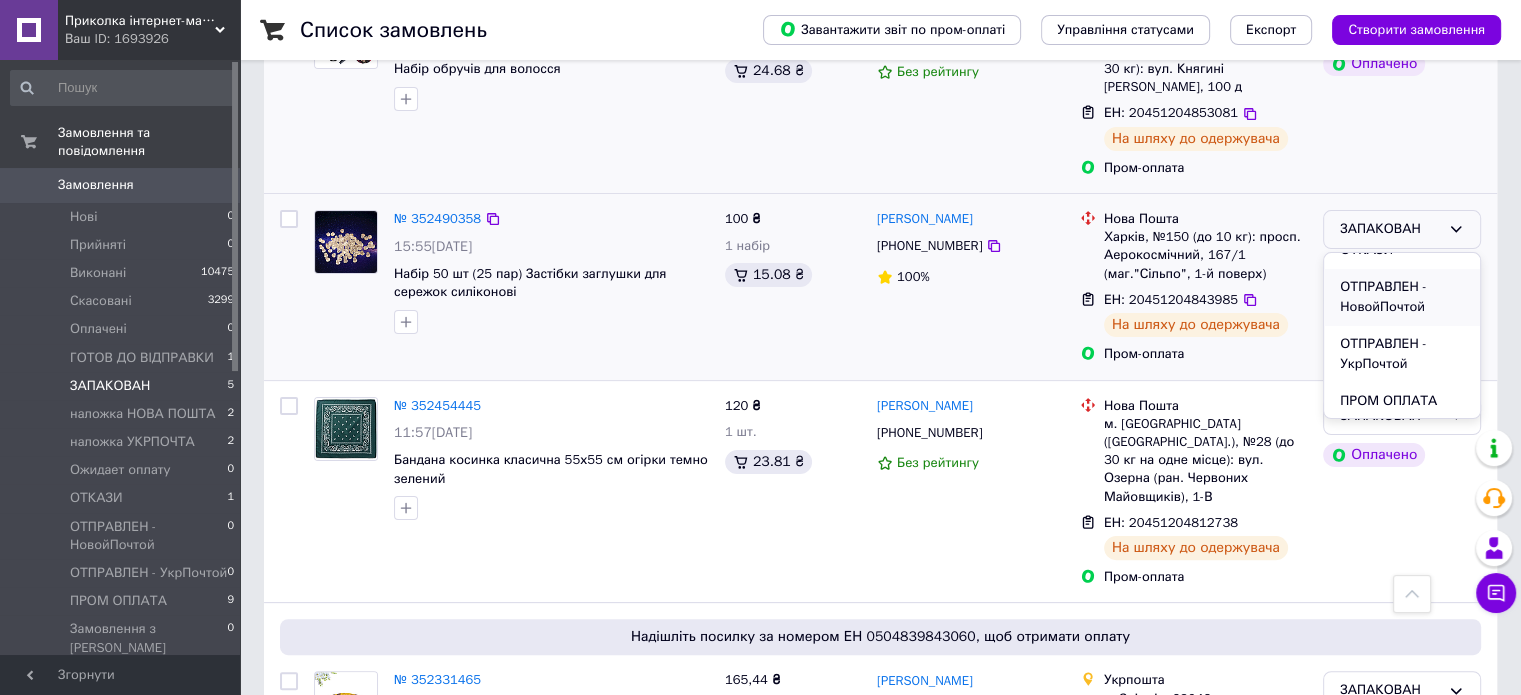 scroll, scrollTop: 376, scrollLeft: 0, axis: vertical 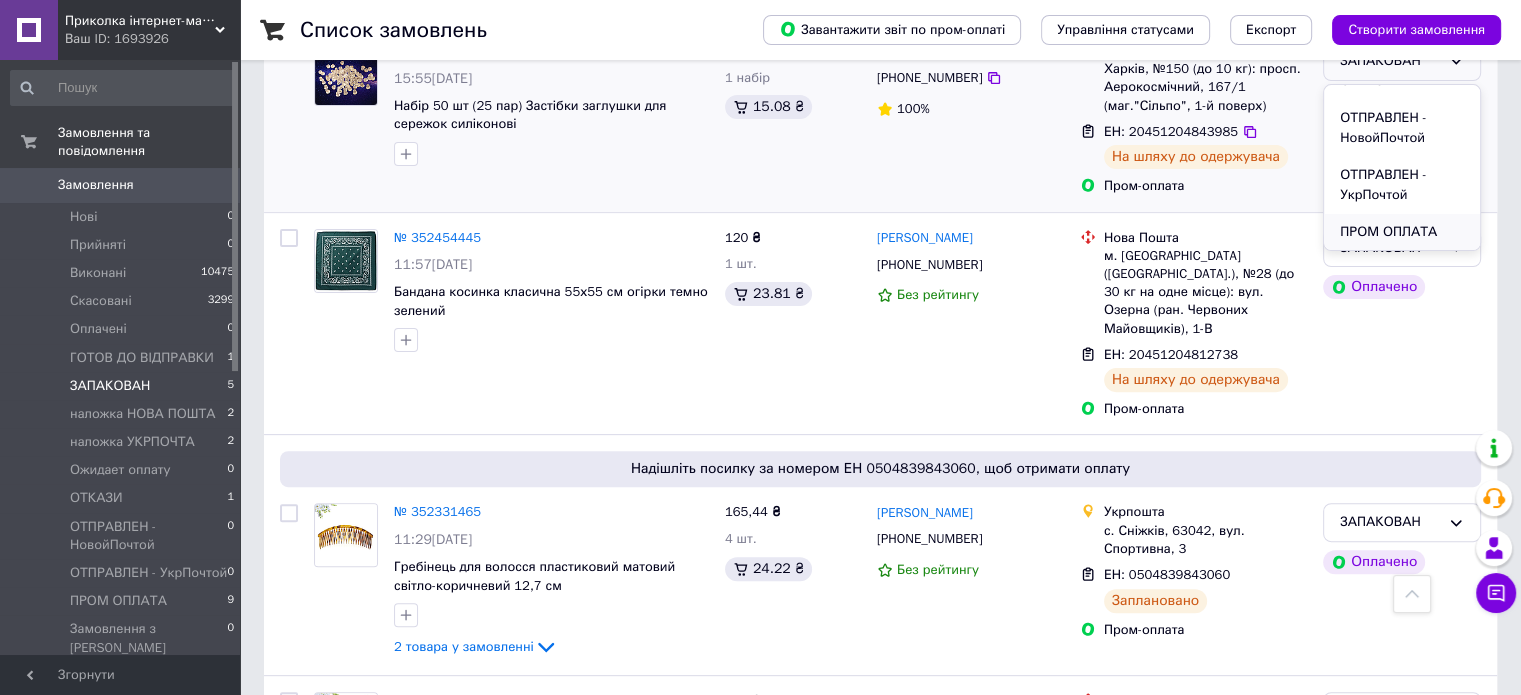 click on "ПРОМ ОПЛАТА" at bounding box center [1402, 232] 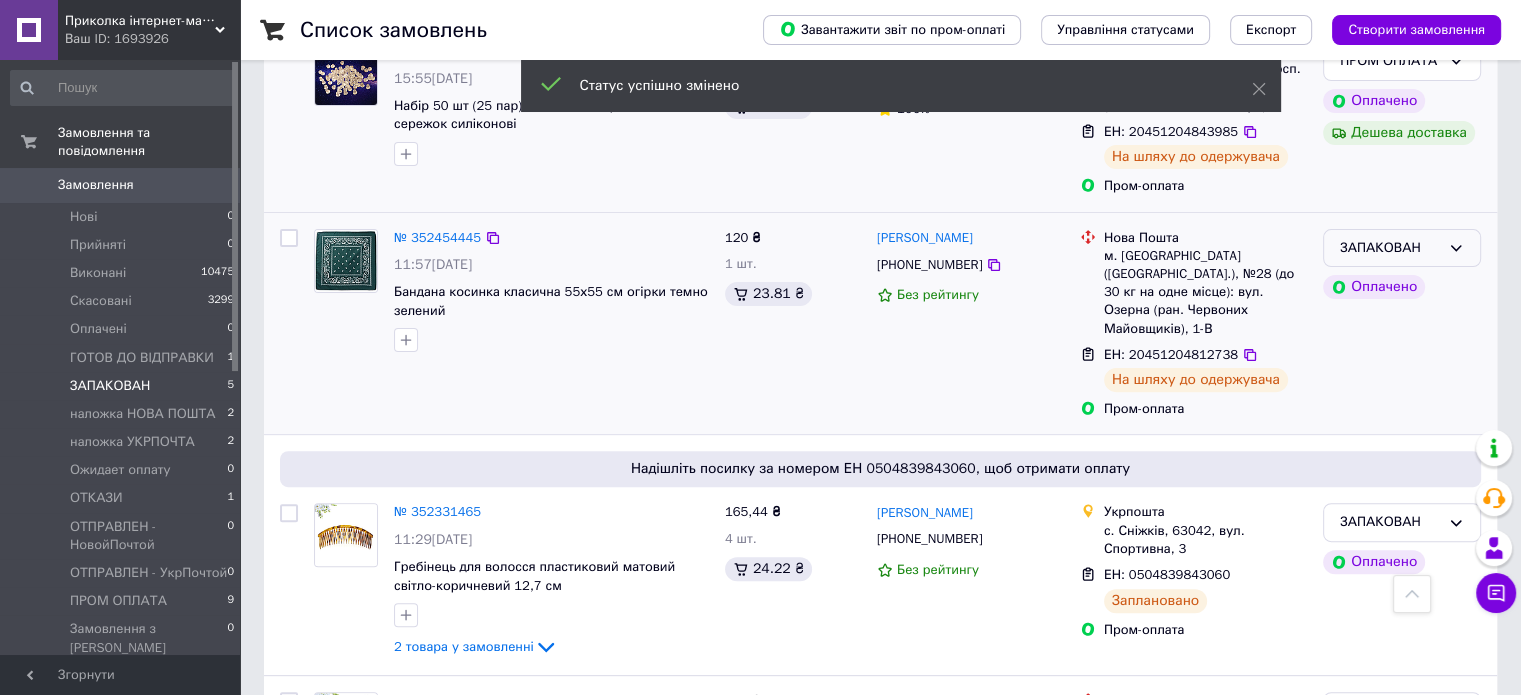 click on "ЗАПАКОВАН" at bounding box center [1402, 248] 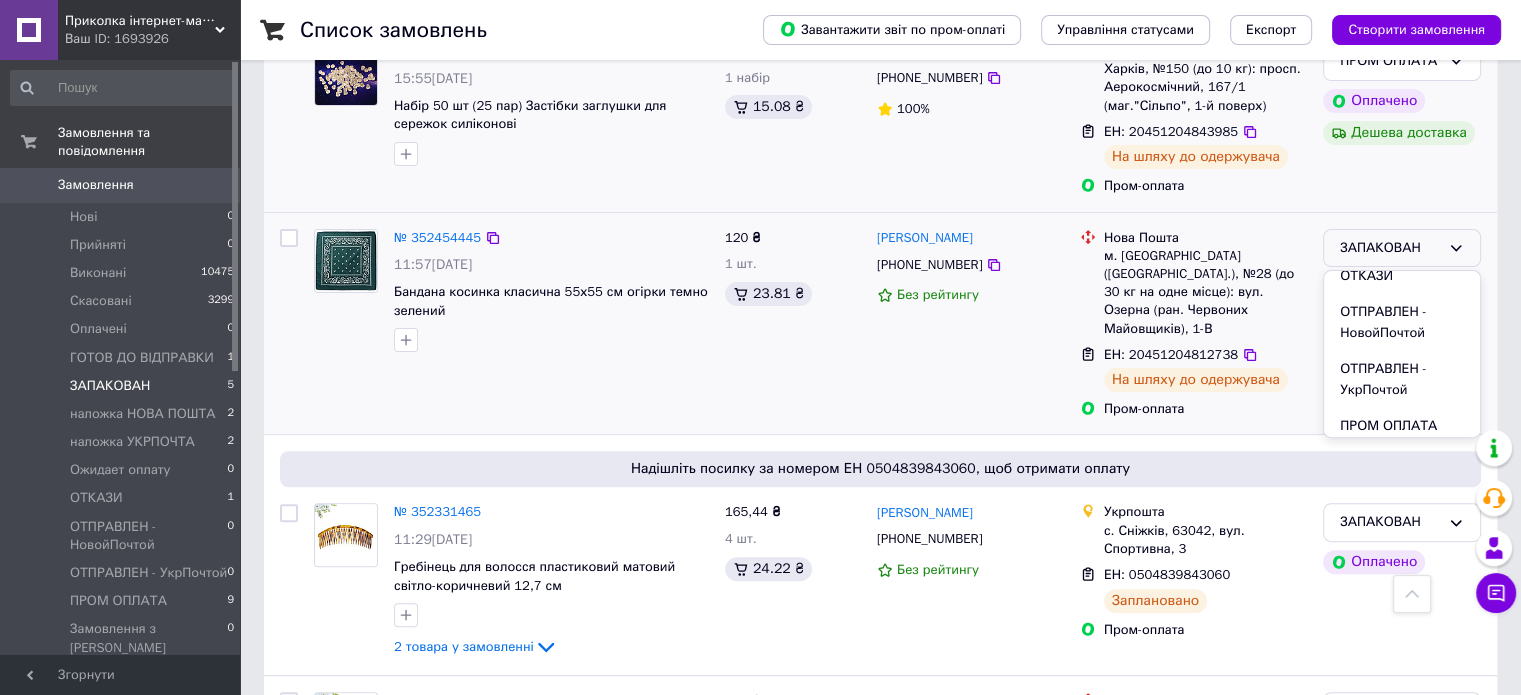 scroll, scrollTop: 376, scrollLeft: 0, axis: vertical 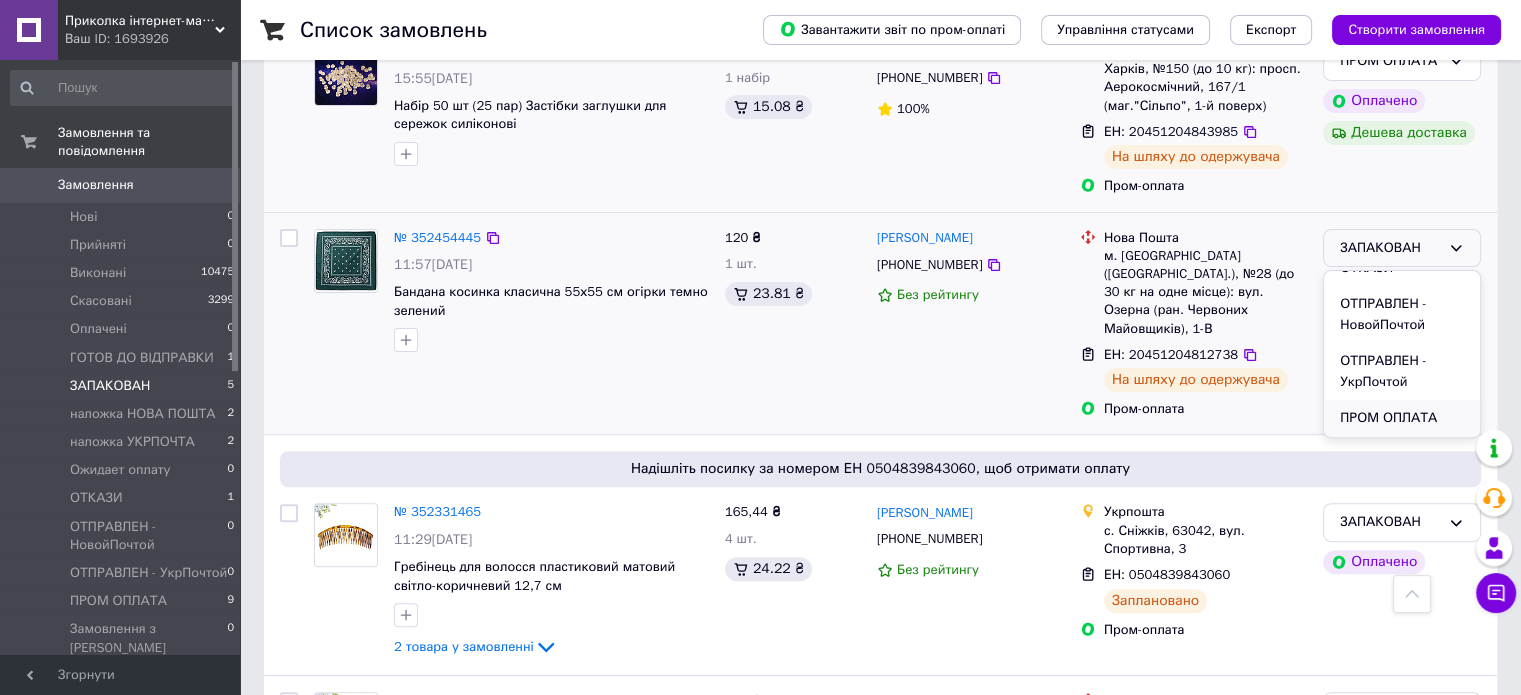 click on "ПРОМ ОПЛАТА" at bounding box center (1402, 418) 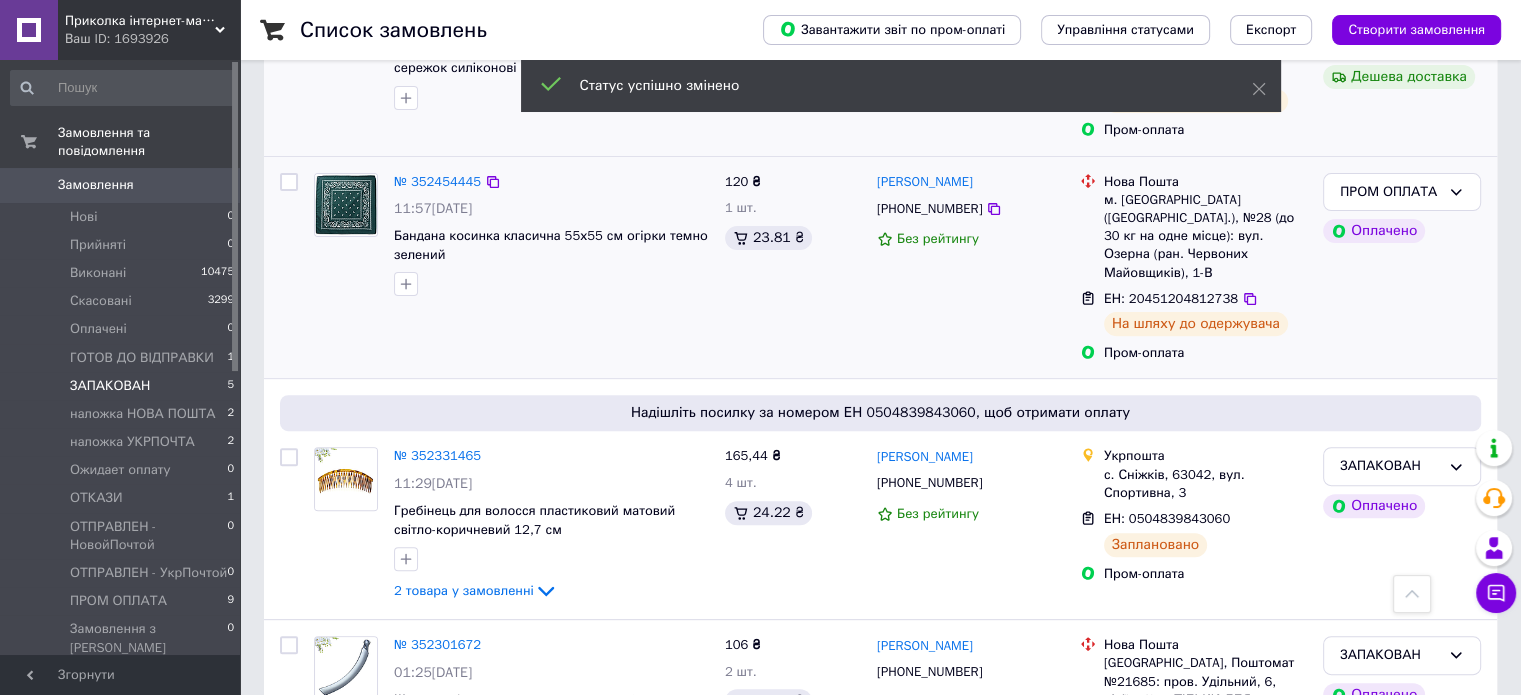 scroll, scrollTop: 702, scrollLeft: 0, axis: vertical 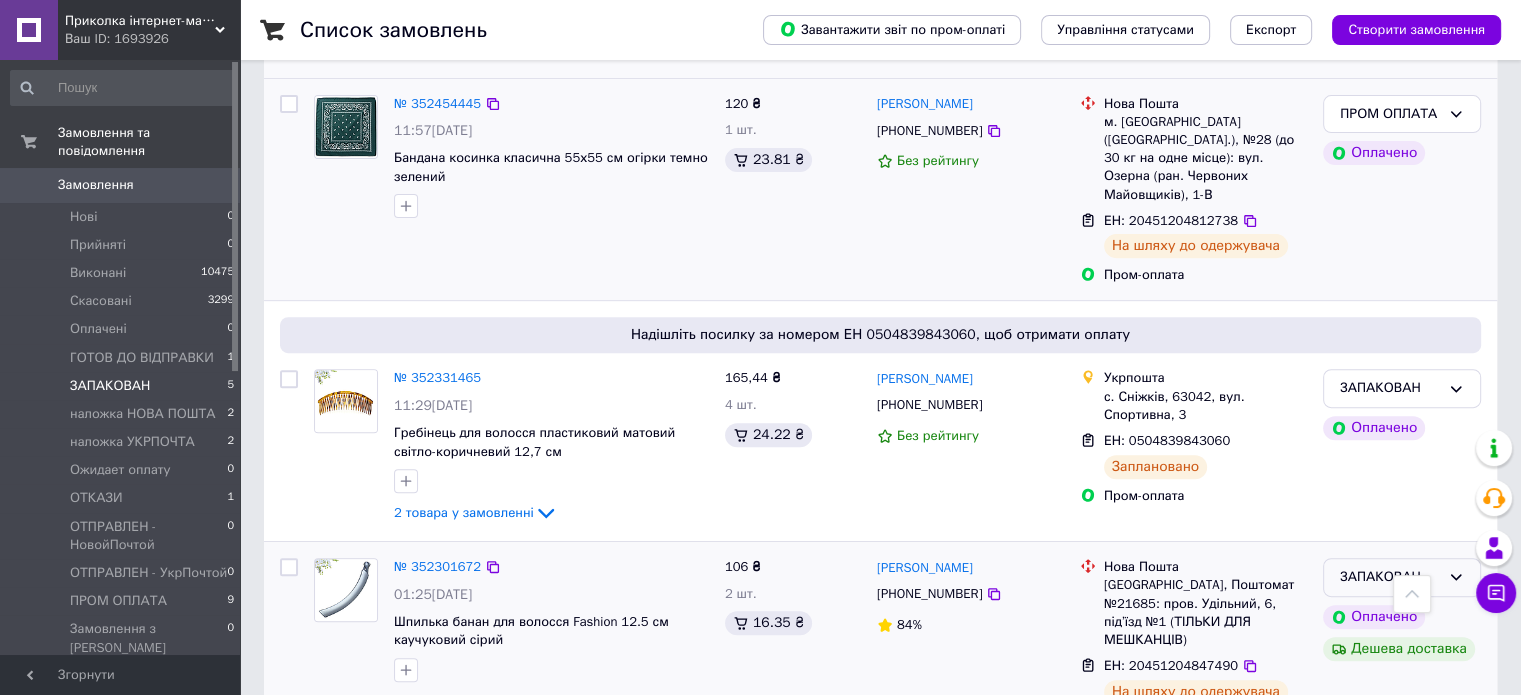 click 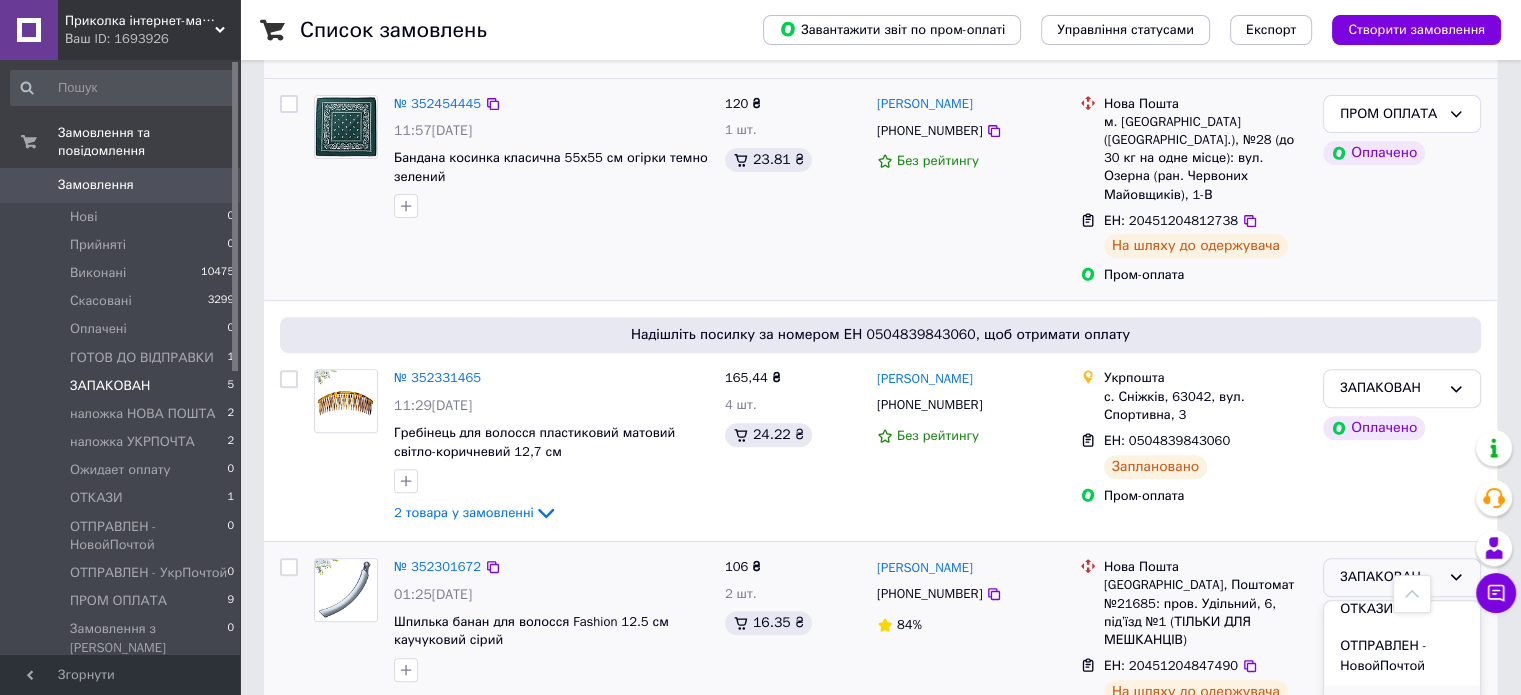 scroll, scrollTop: 376, scrollLeft: 0, axis: vertical 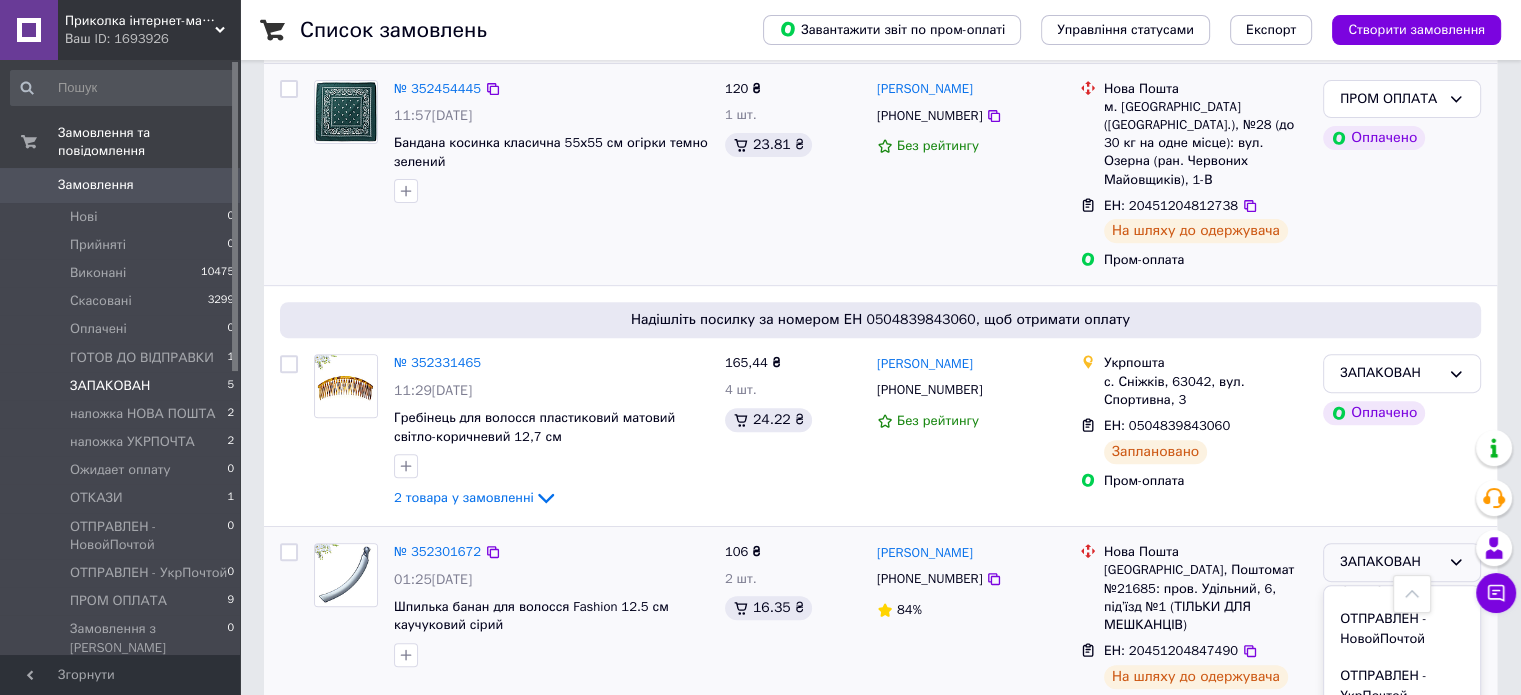 click on "ПРОМ ОПЛАТА" at bounding box center (1402, 733) 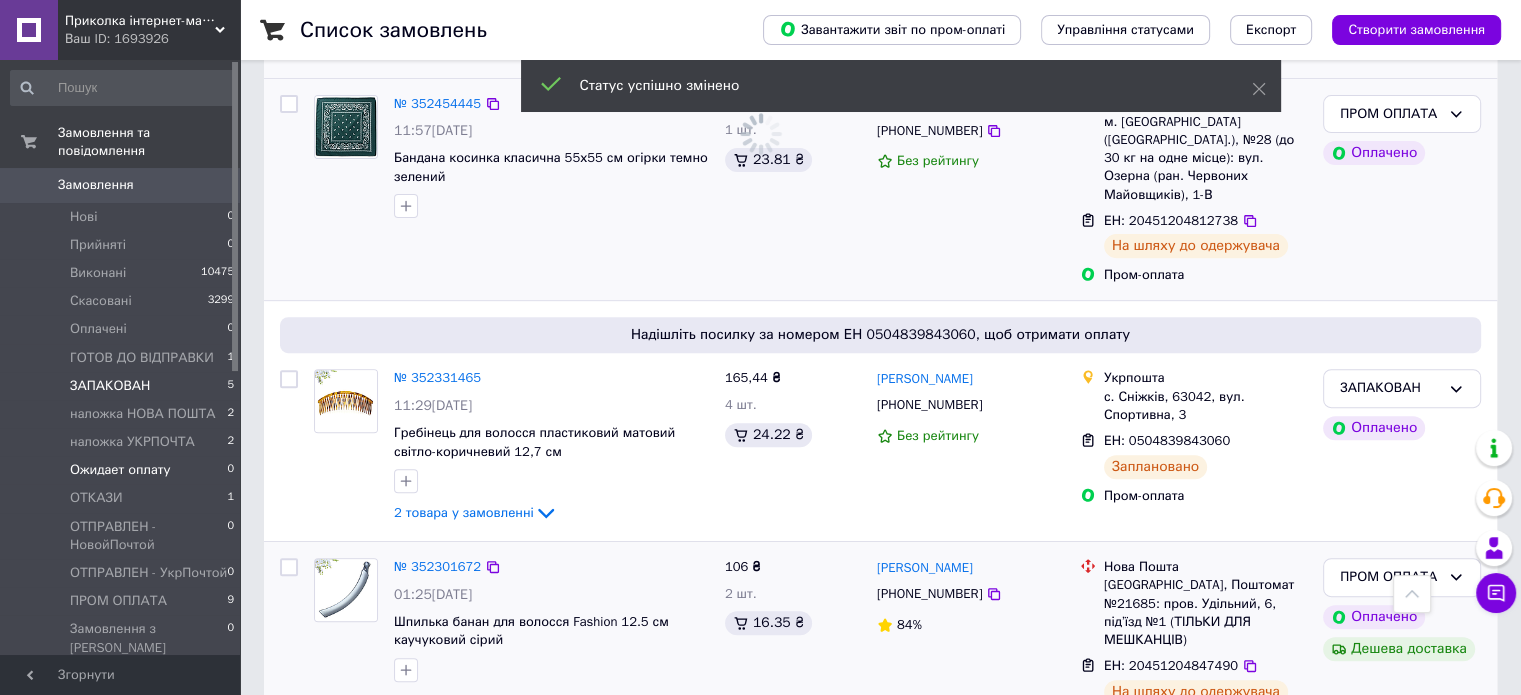 scroll, scrollTop: 702, scrollLeft: 0, axis: vertical 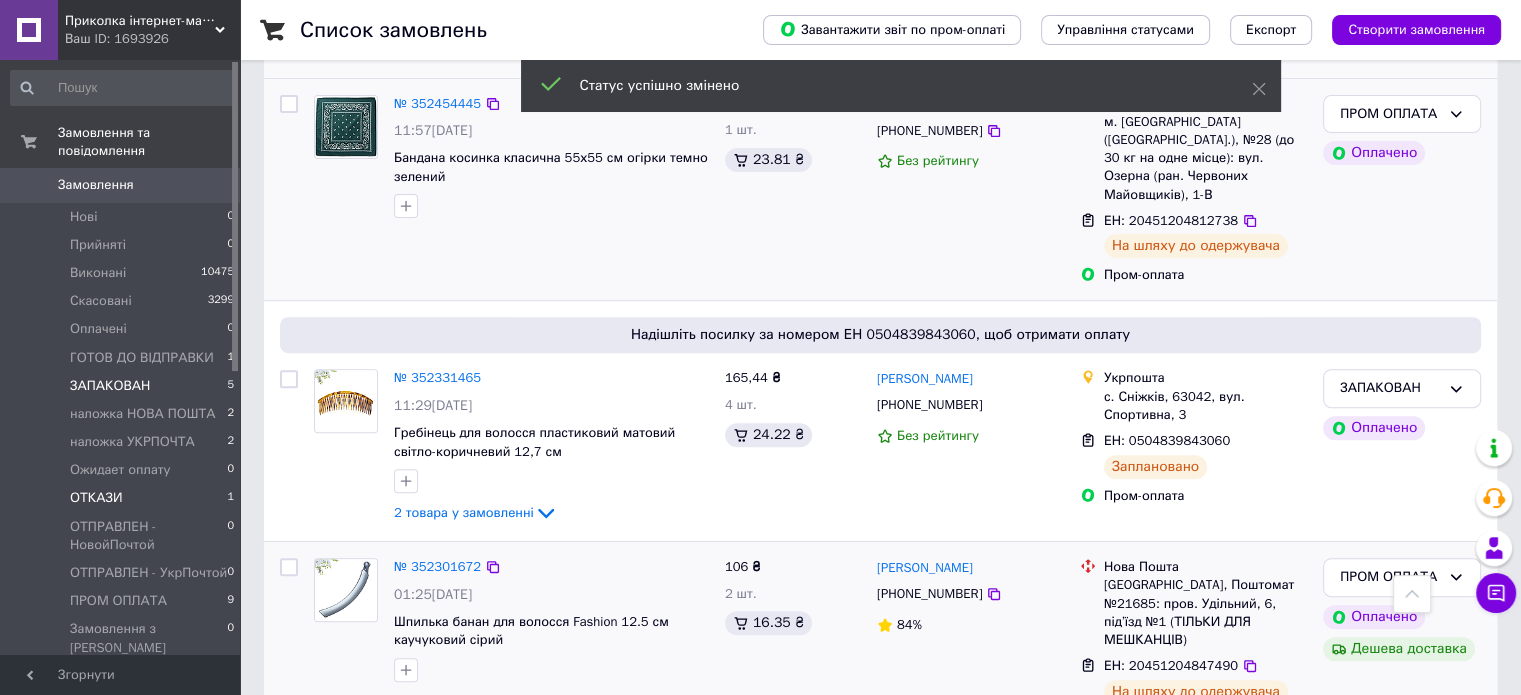 click on "ОТКАЗИ" at bounding box center (96, 498) 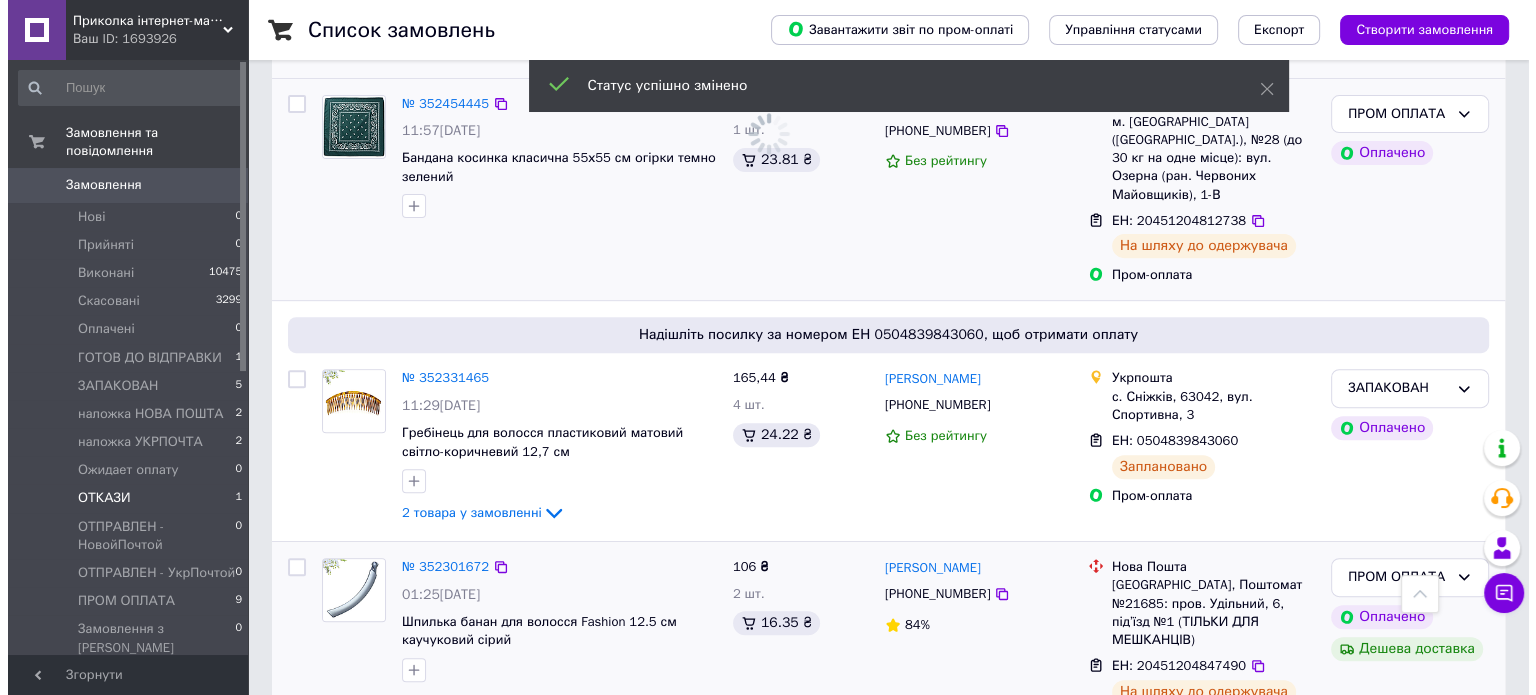 scroll, scrollTop: 0, scrollLeft: 0, axis: both 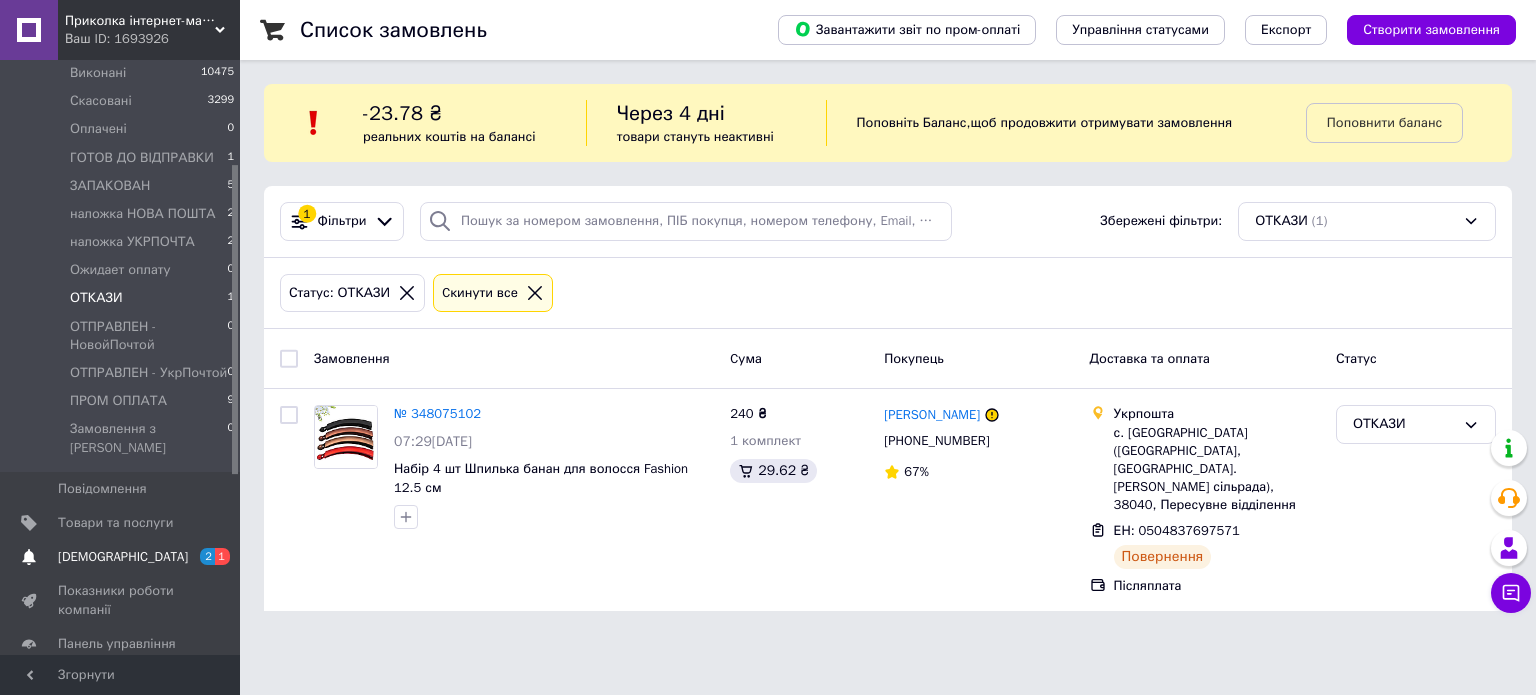 click on "[DEMOGRAPHIC_DATA]" at bounding box center (123, 557) 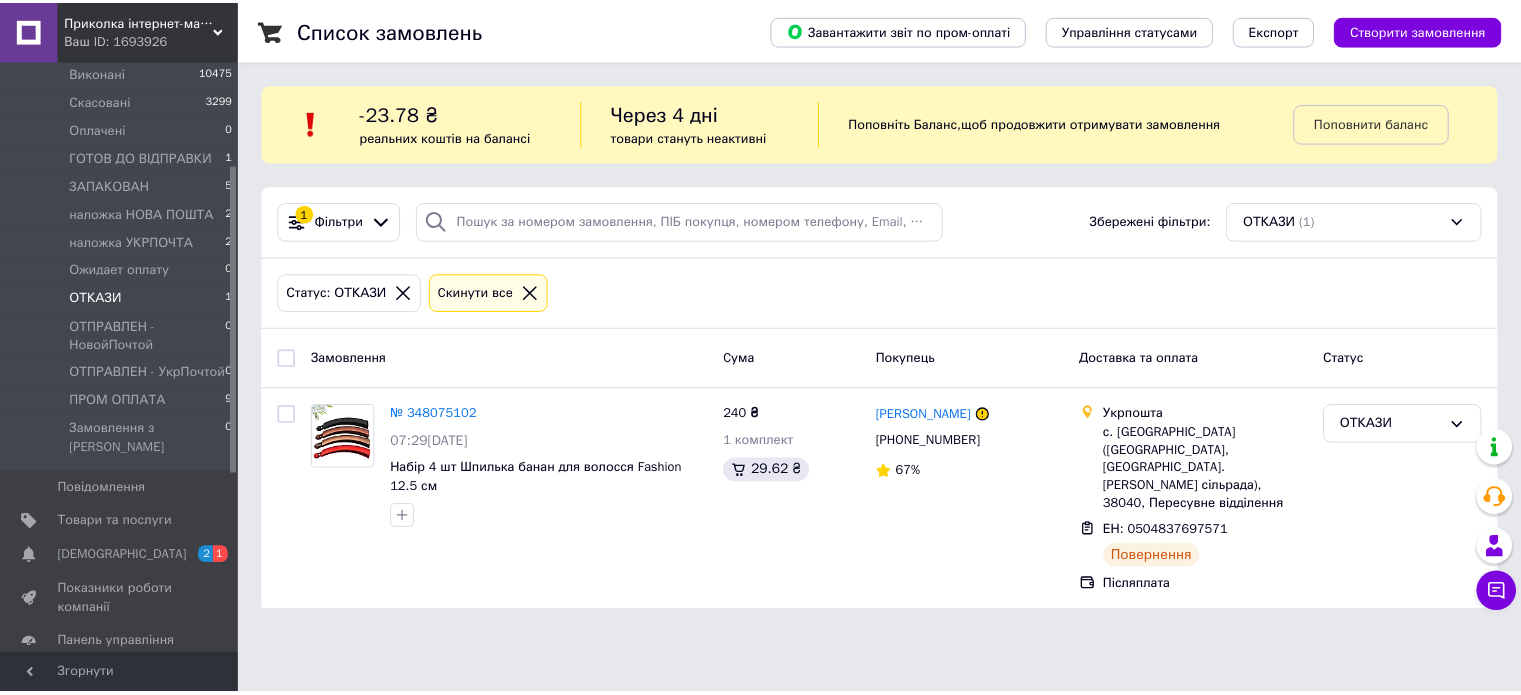 scroll, scrollTop: 45, scrollLeft: 0, axis: vertical 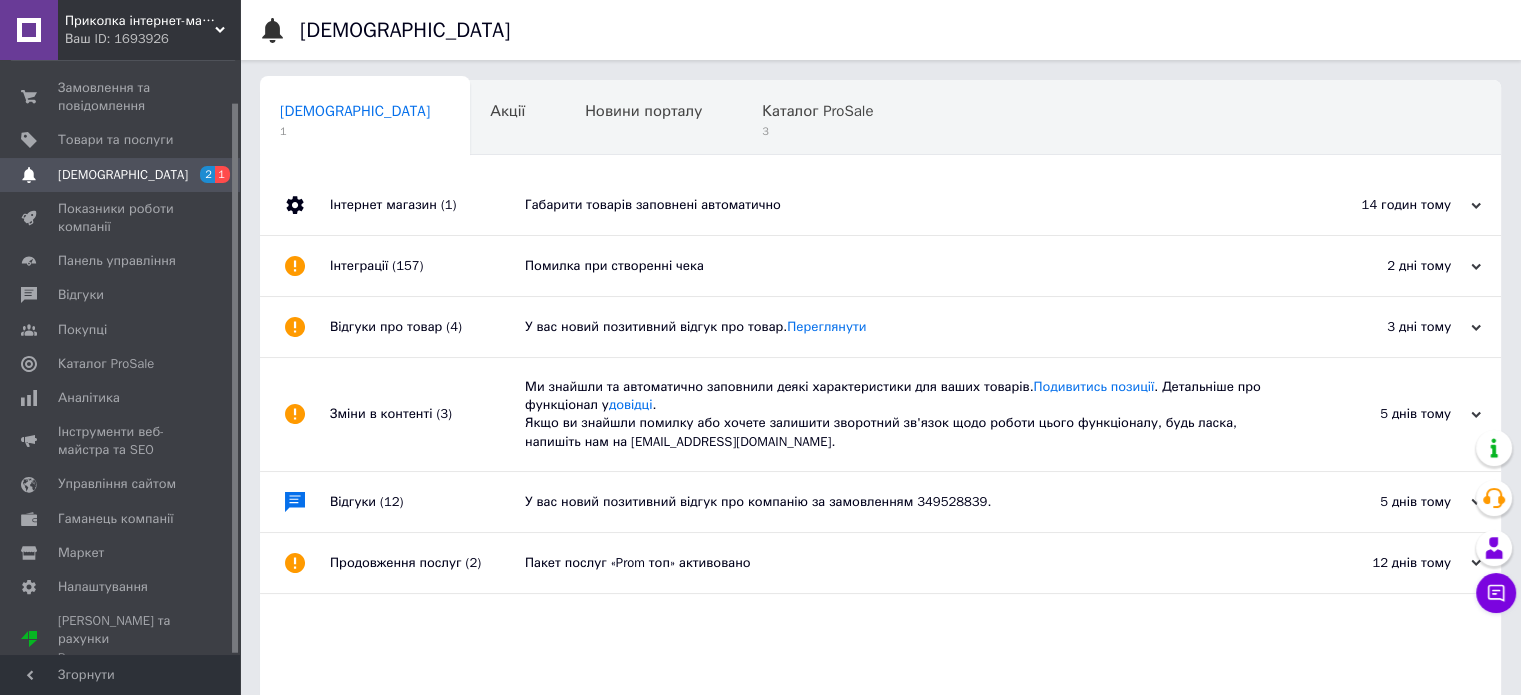 click on "Габарити товарів заповнені автоматично" at bounding box center (903, 205) 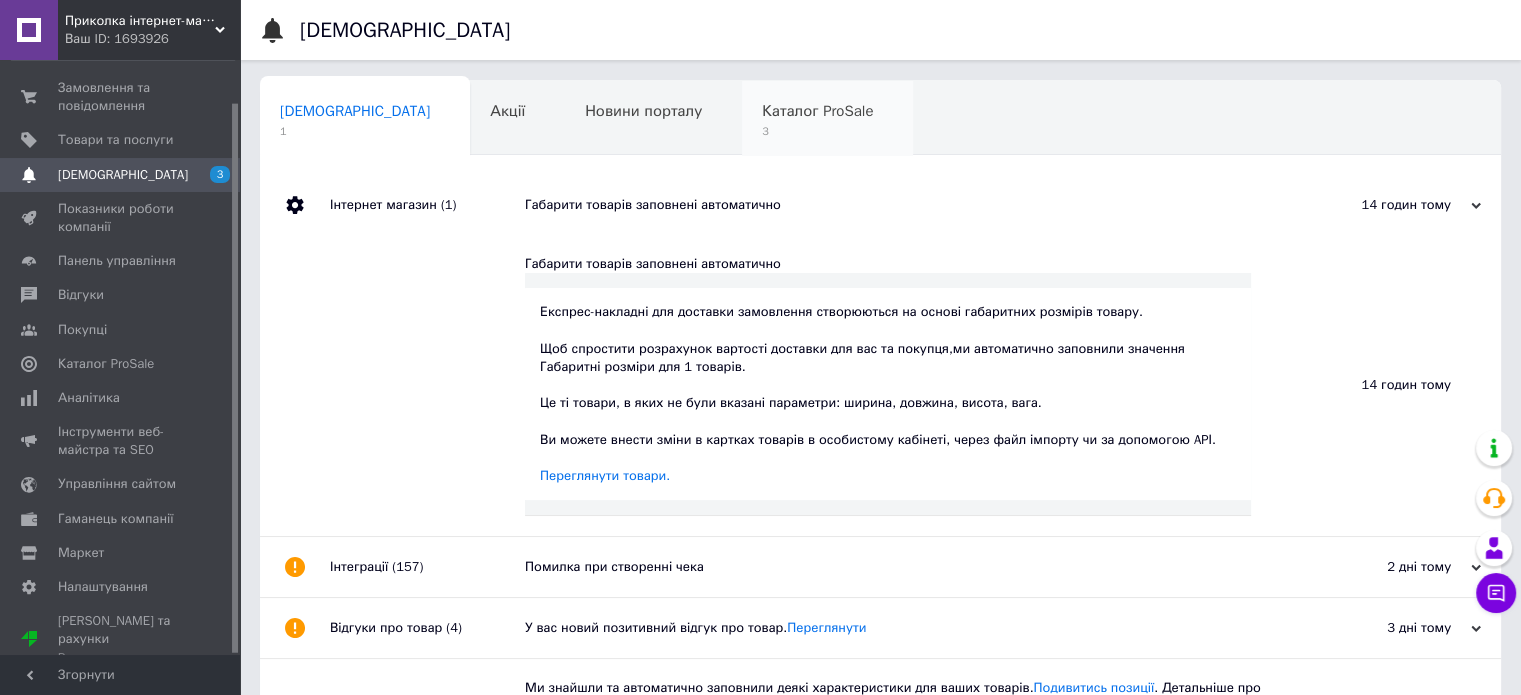 click on "3" at bounding box center [817, 131] 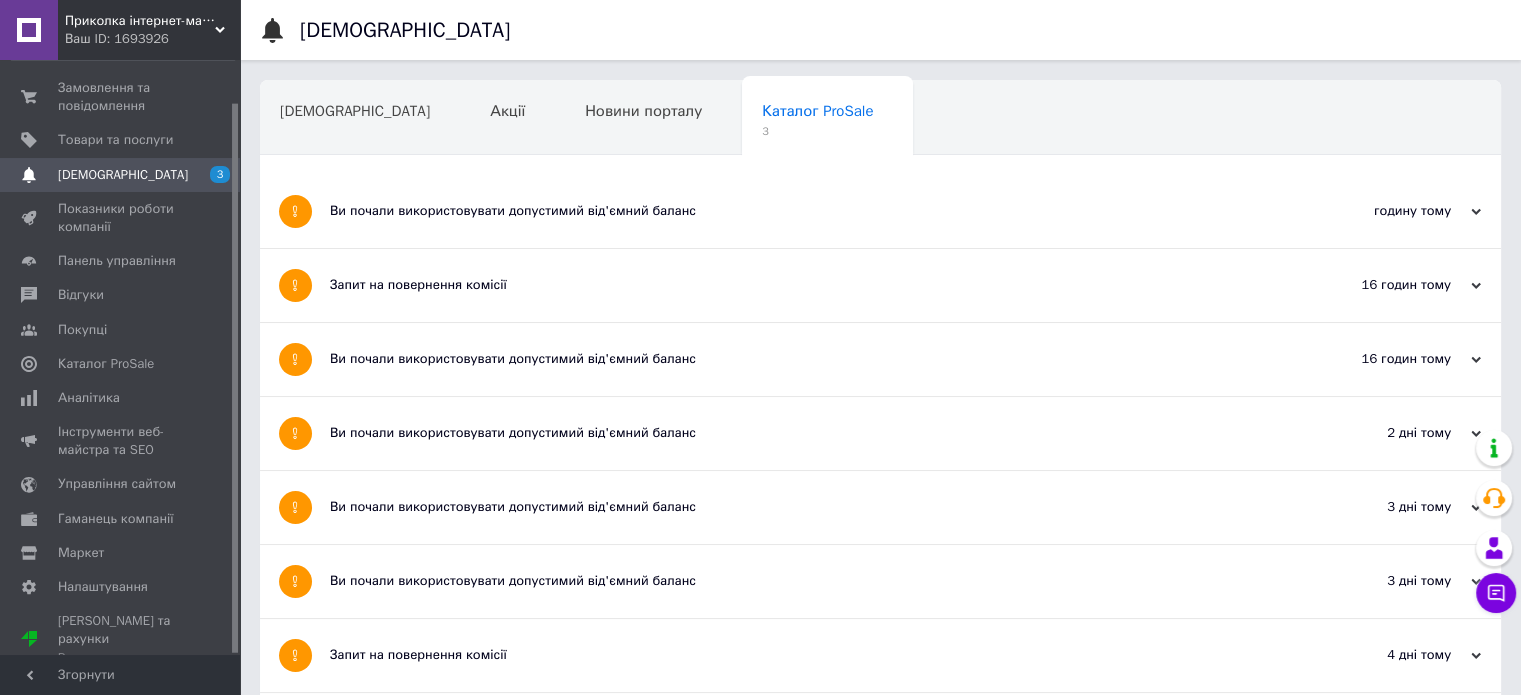 click on "Ви почали використовувати допустимий від'ємний баланс" at bounding box center (805, 211) 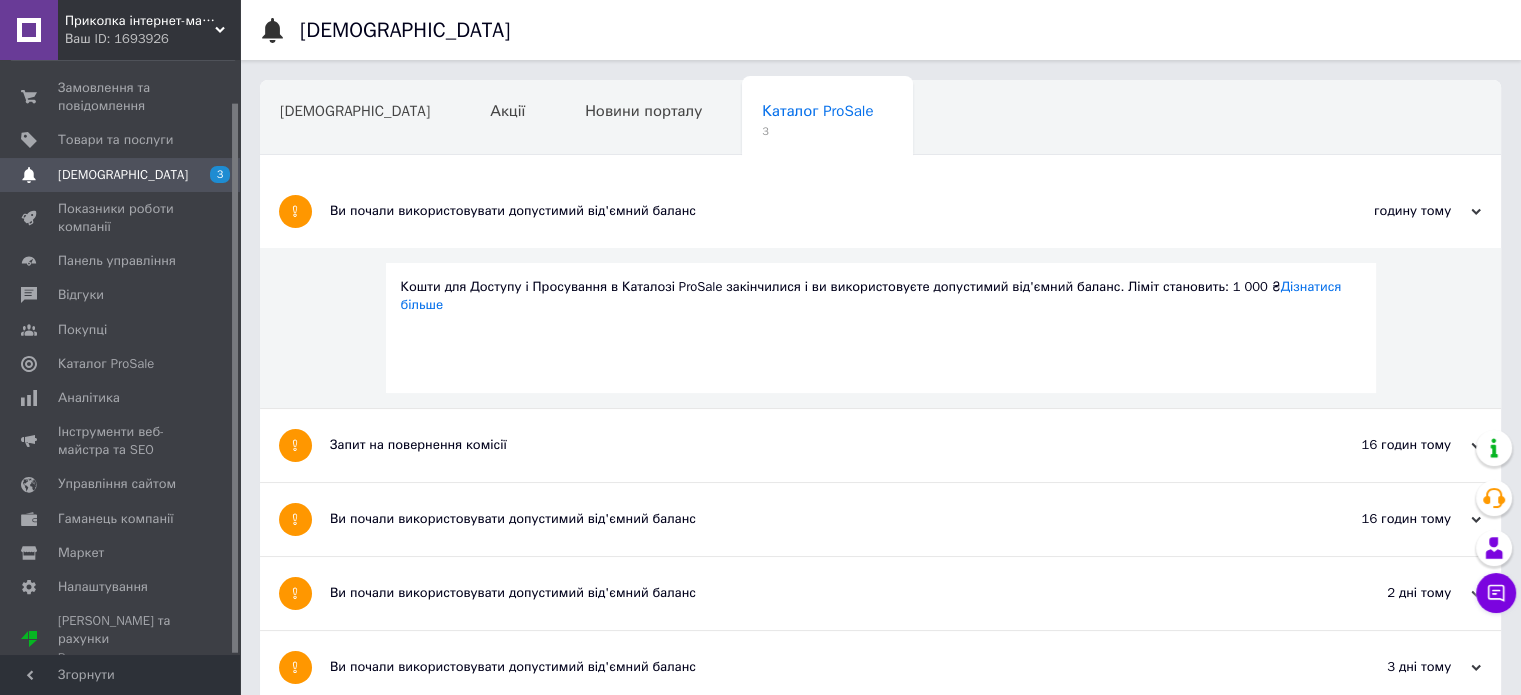 click on "Запит на повернення комісії" at bounding box center [805, 445] 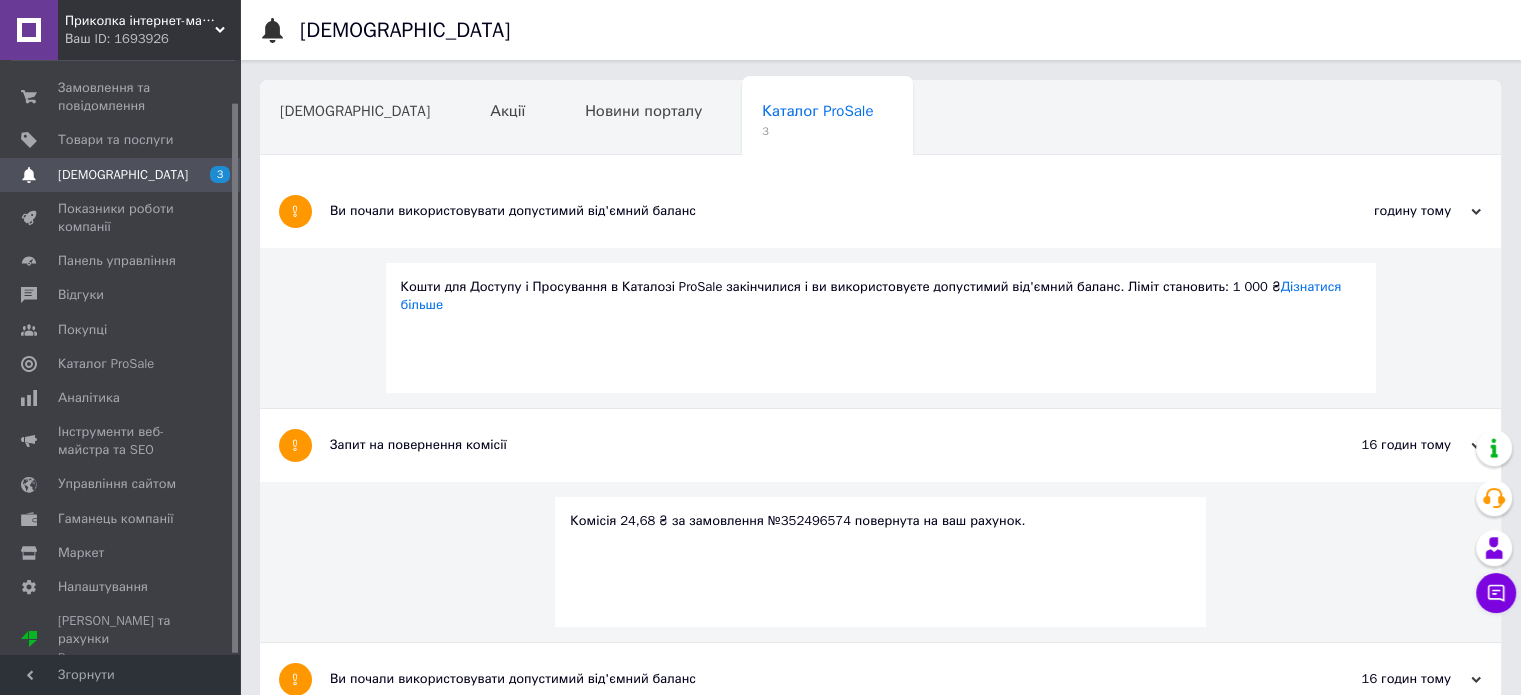 scroll, scrollTop: 333, scrollLeft: 0, axis: vertical 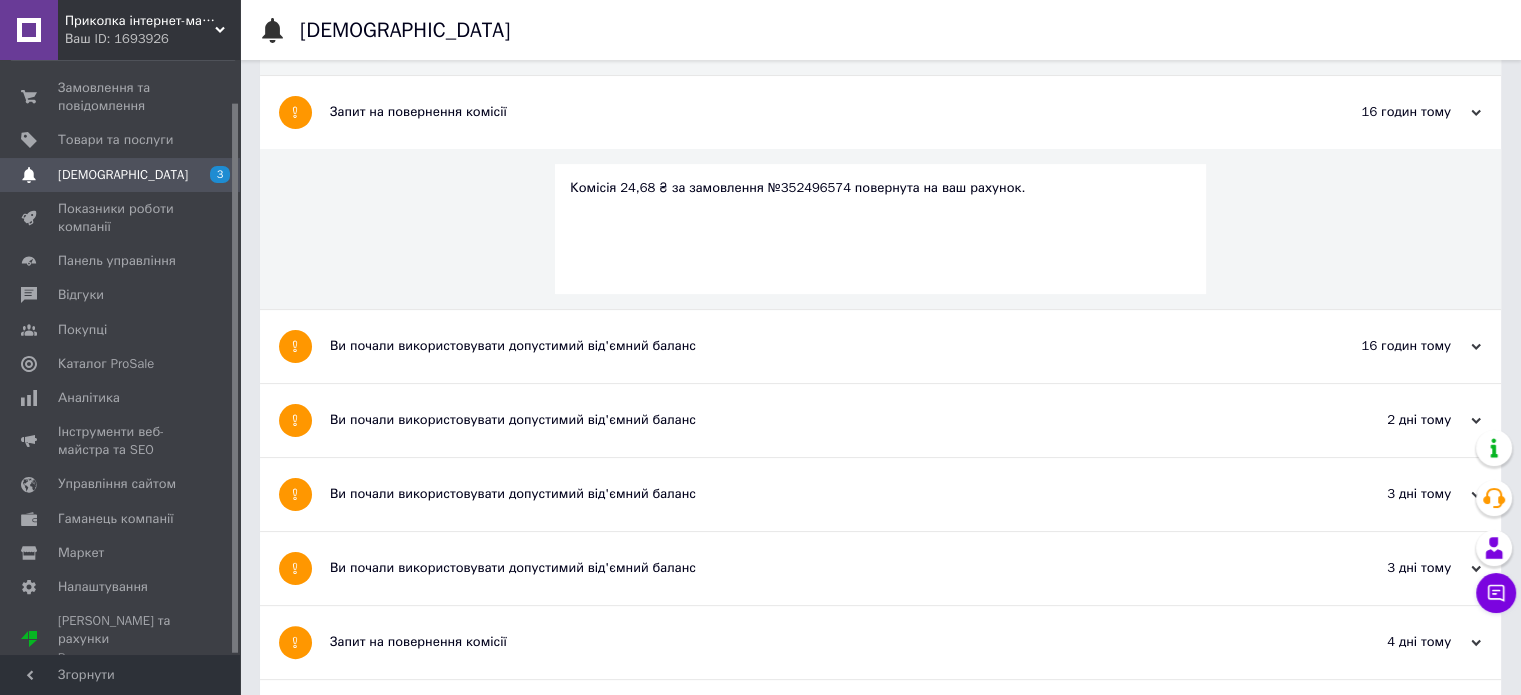 click on "Ви почали використовувати допустимий від'ємний баланс" at bounding box center [805, 346] 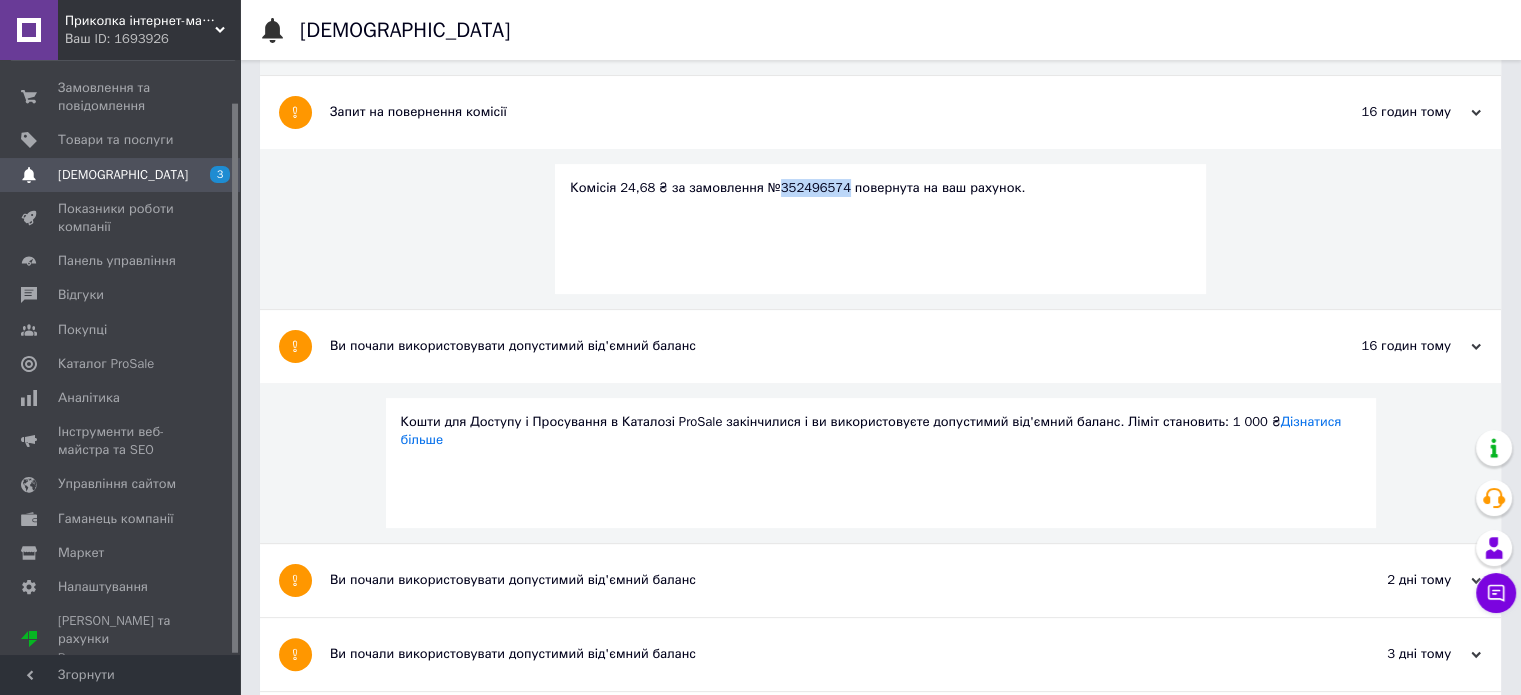 drag, startPoint x: 767, startPoint y: 190, endPoint x: 830, endPoint y: 189, distance: 63.007935 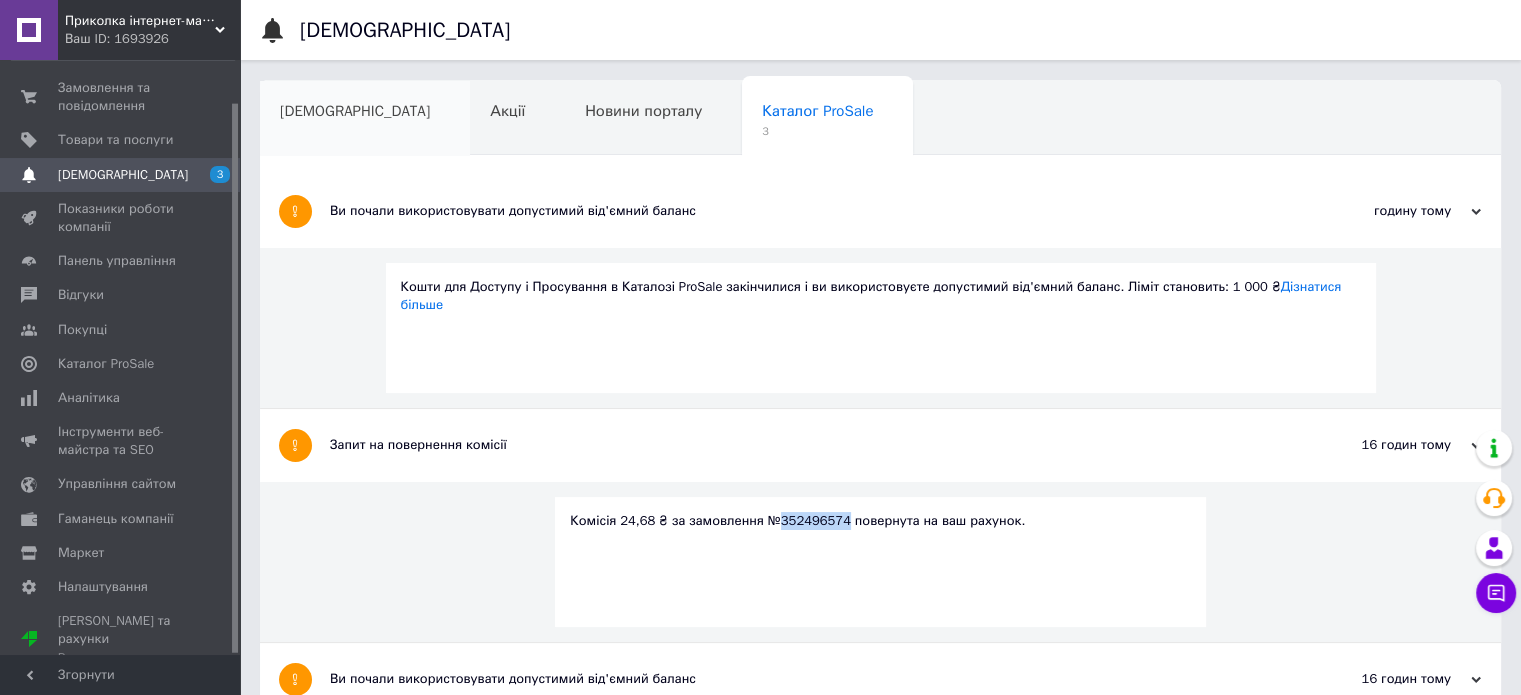 click on "[DEMOGRAPHIC_DATA]" at bounding box center [365, 119] 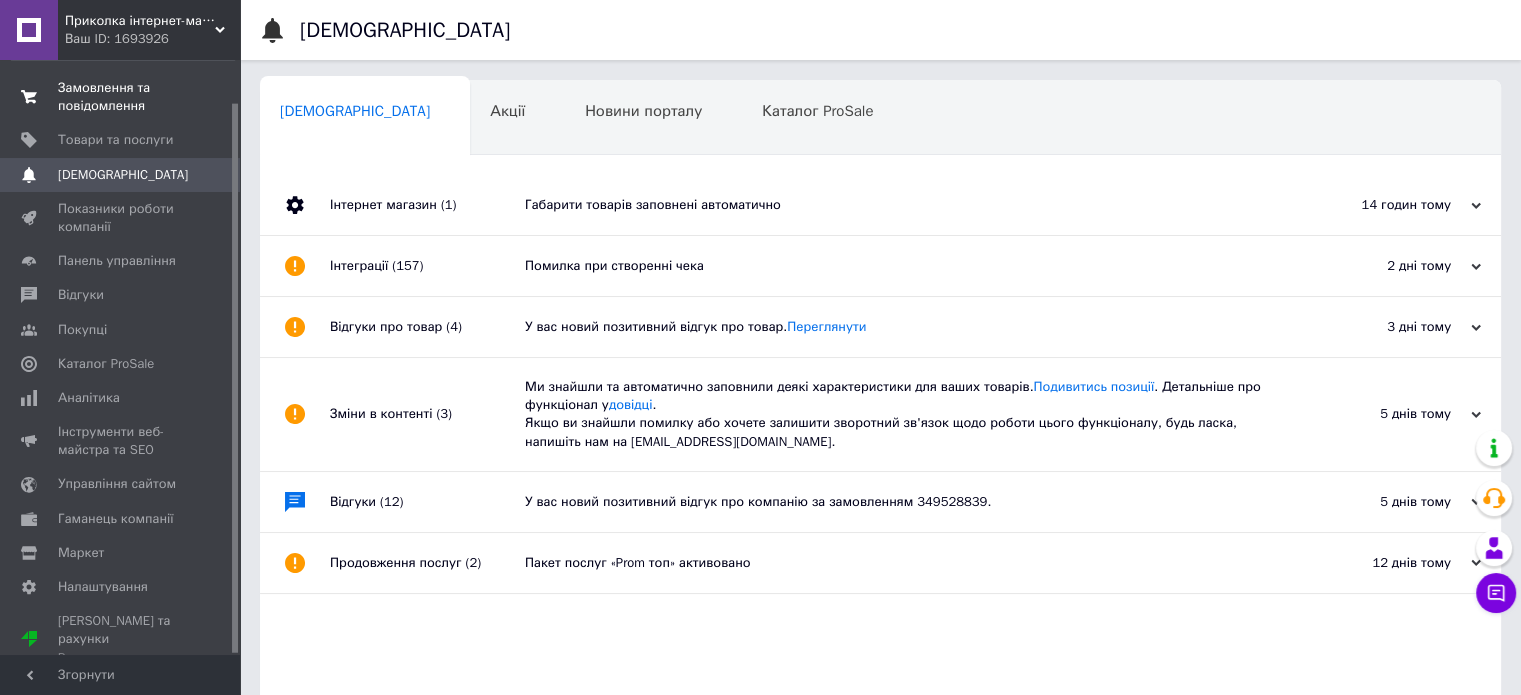click on "Замовлення та повідомлення" at bounding box center (121, 97) 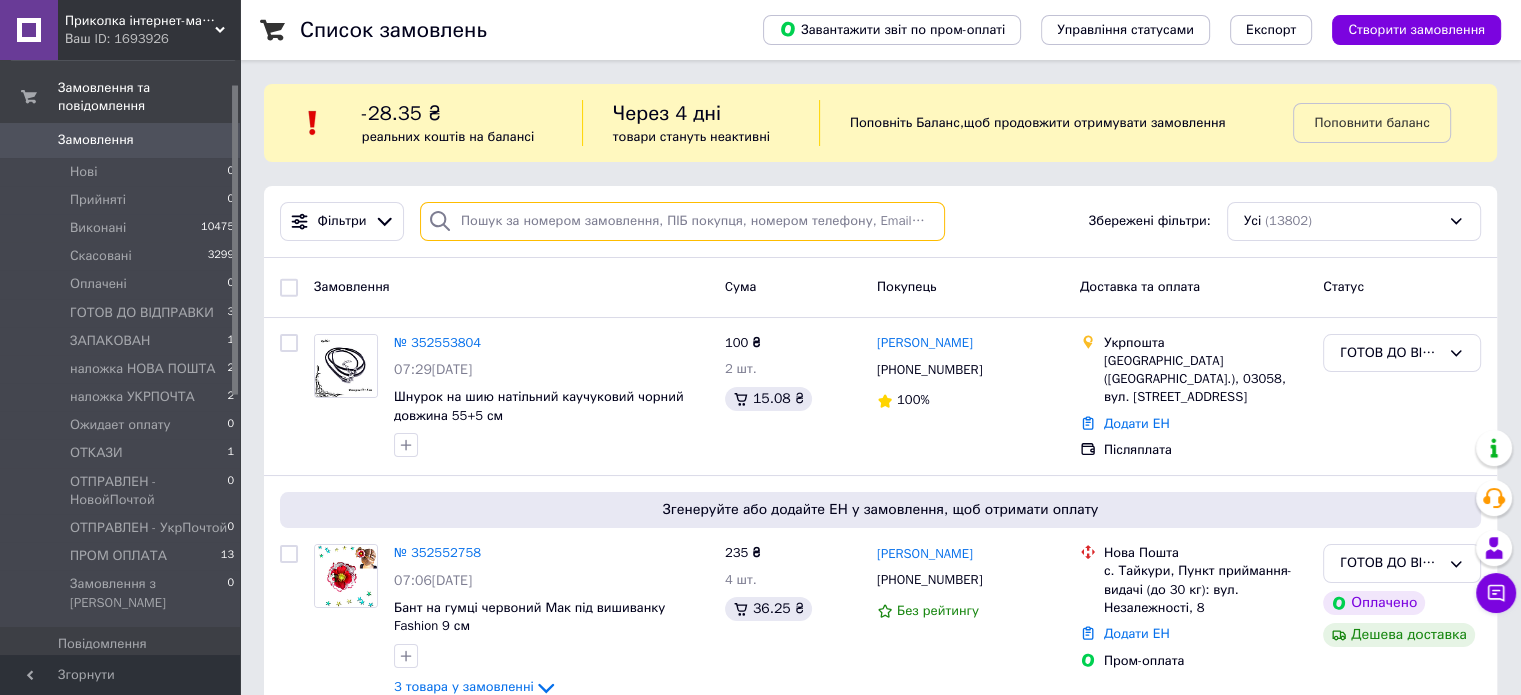 paste on "352496574" 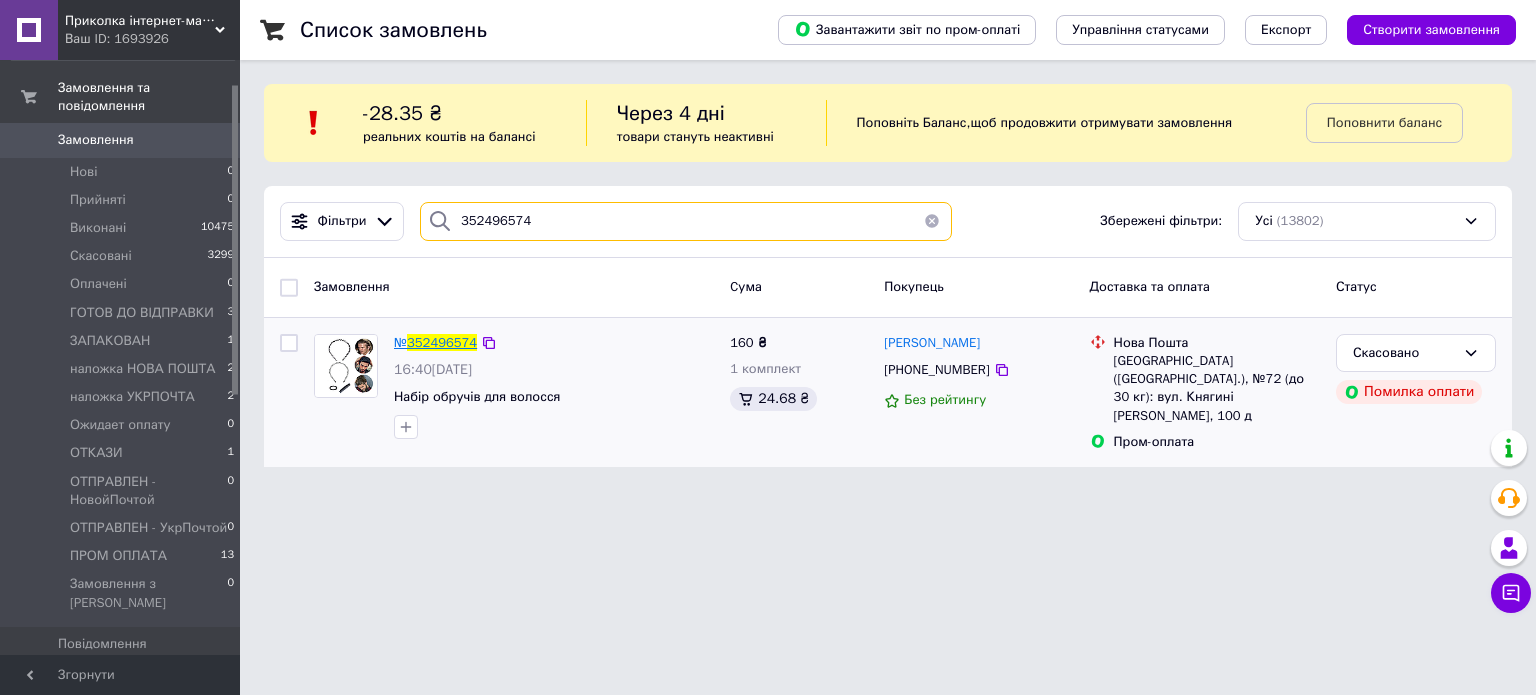 type on "352496574" 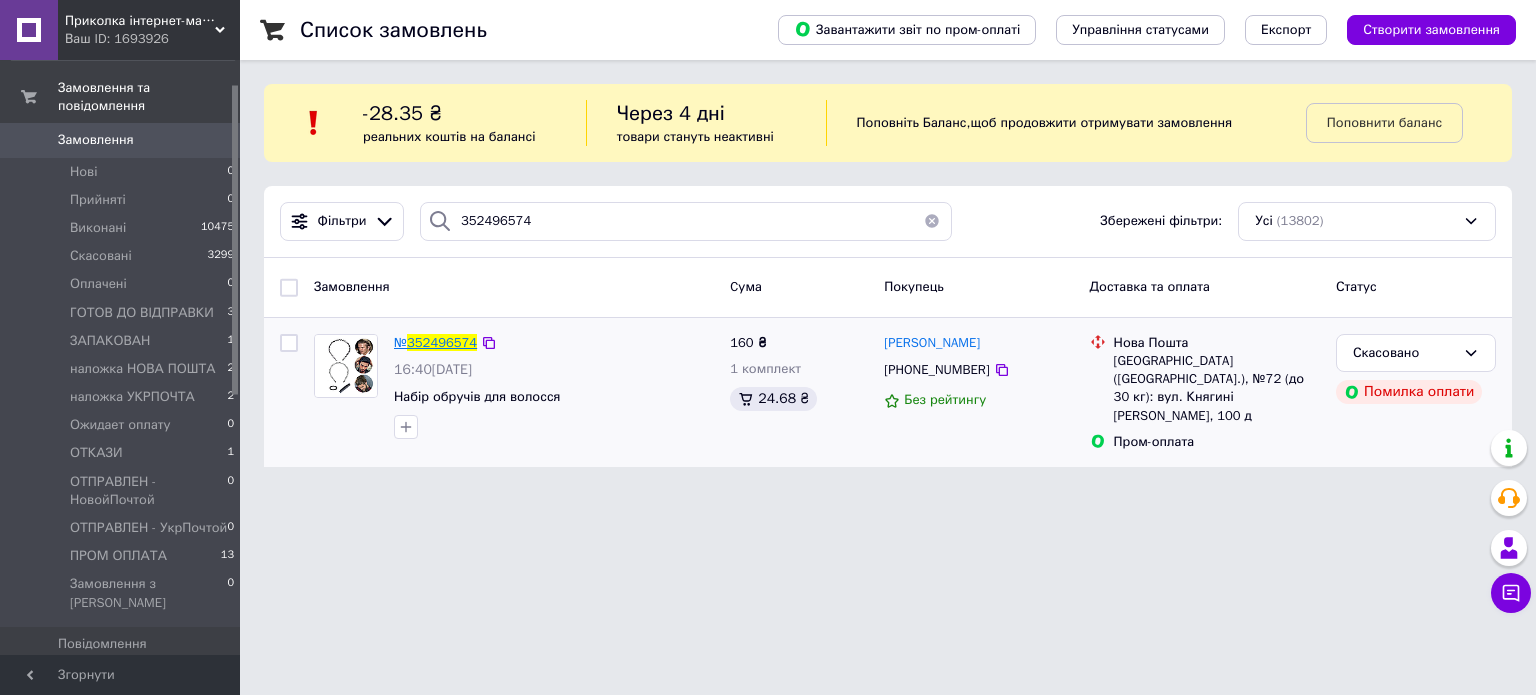 click on "352496574" at bounding box center (442, 342) 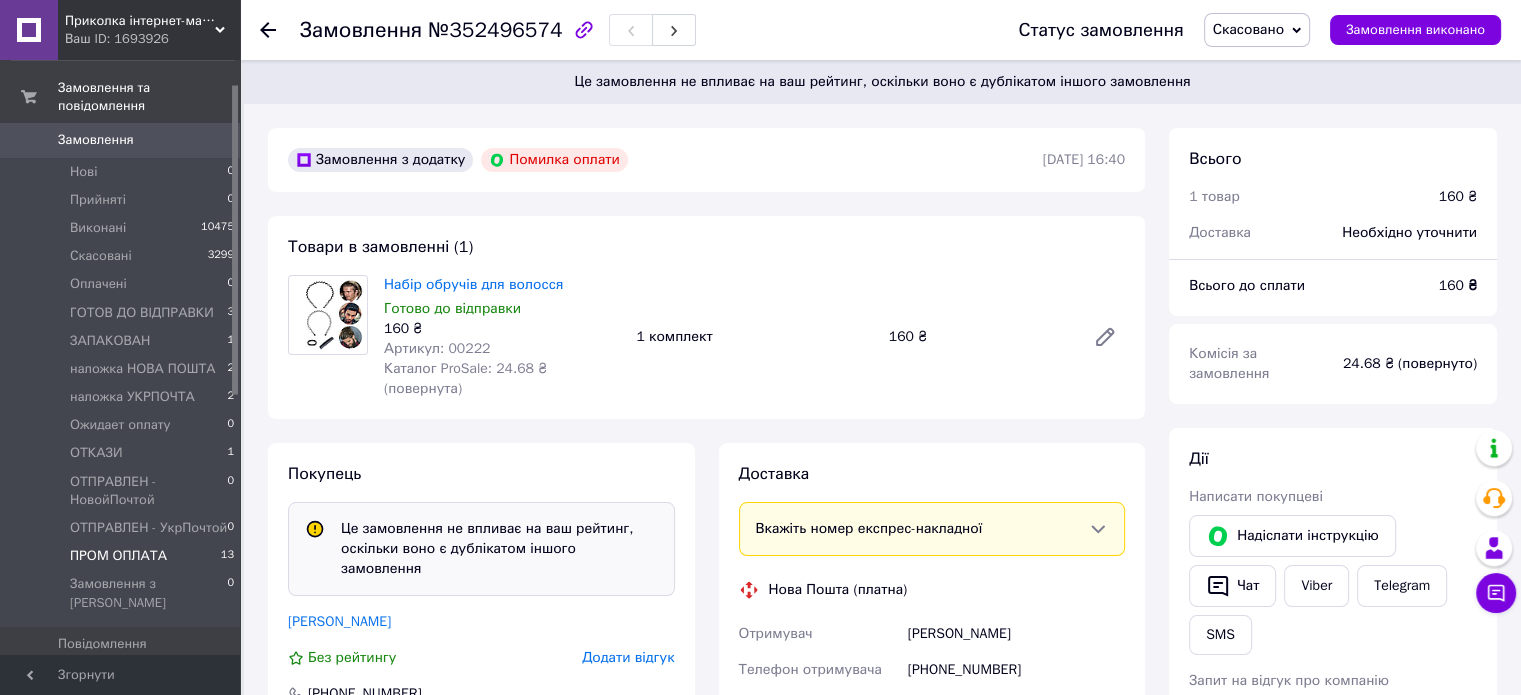 click on "ПРОМ ОПЛАТА" at bounding box center [118, 556] 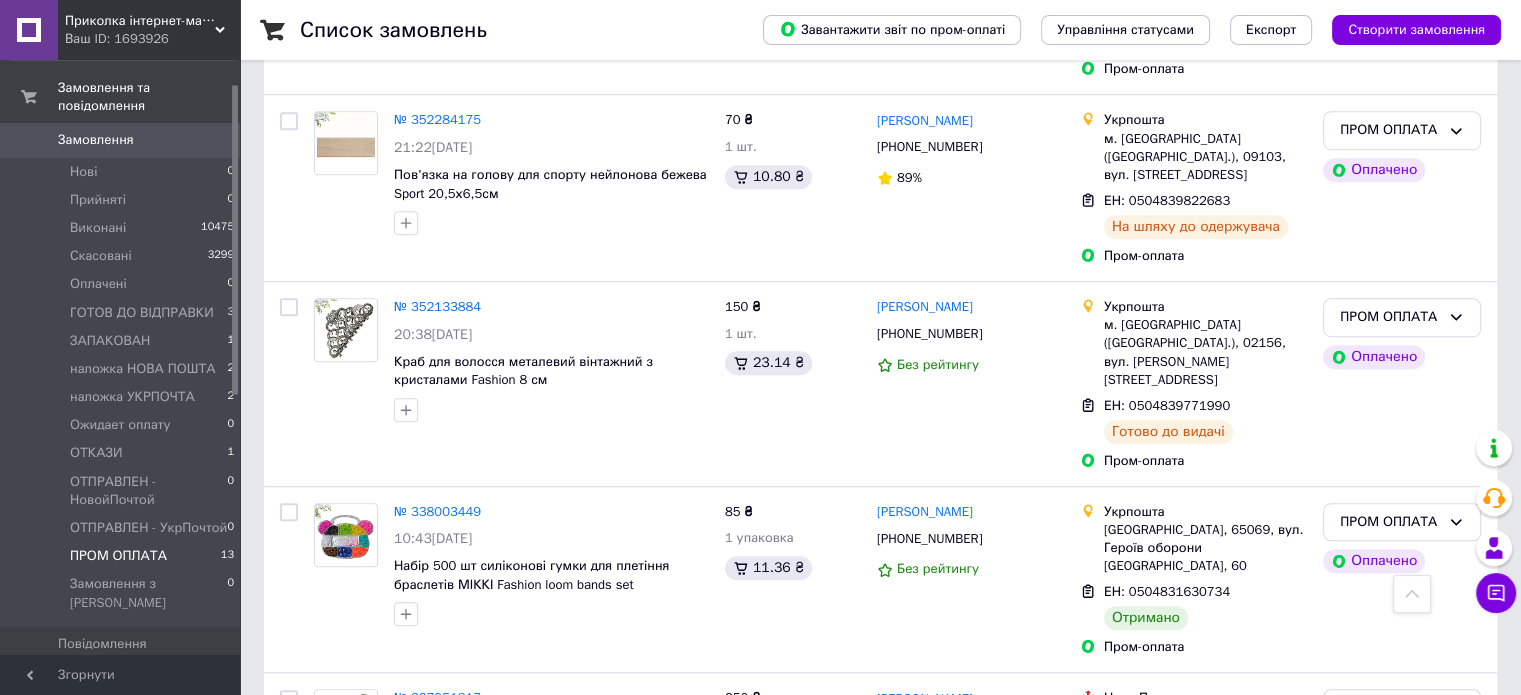 scroll, scrollTop: 1270, scrollLeft: 0, axis: vertical 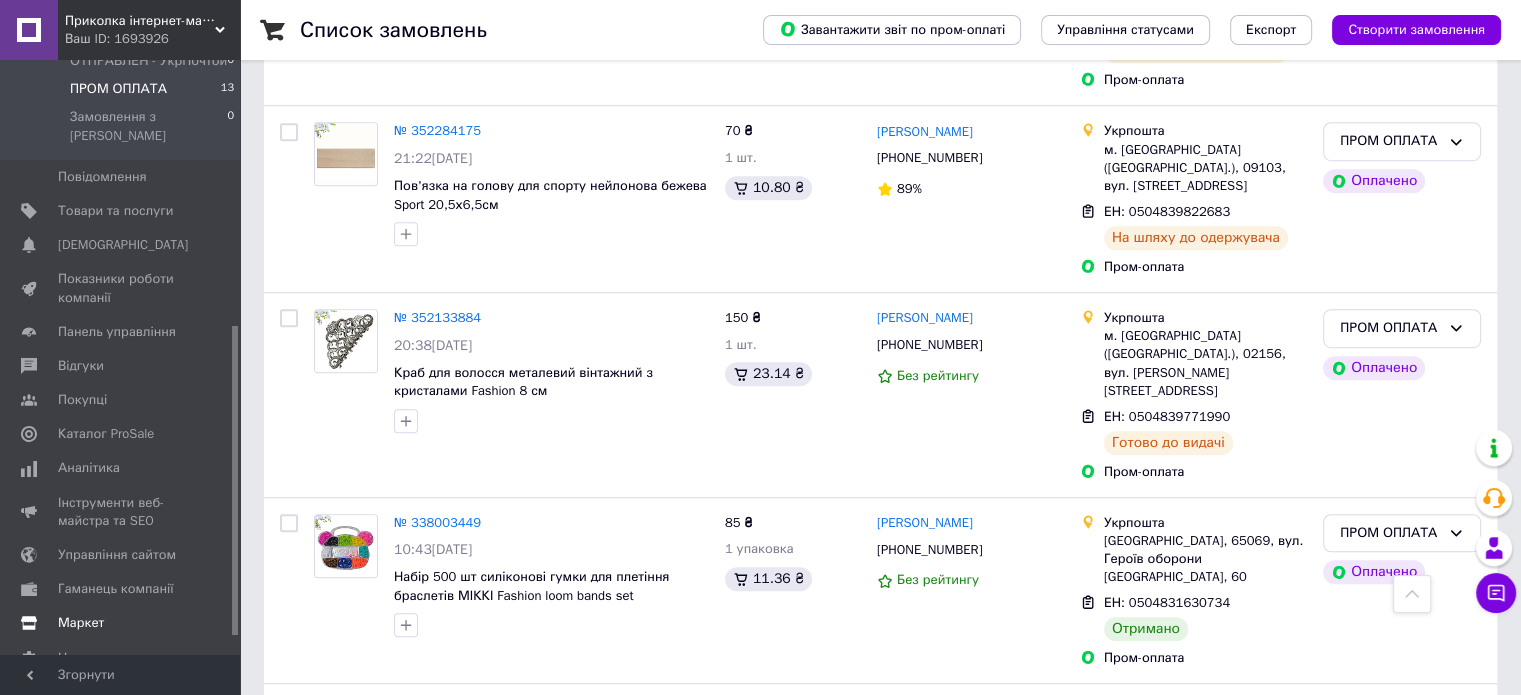 click on "Гаманець компанії" at bounding box center [116, 589] 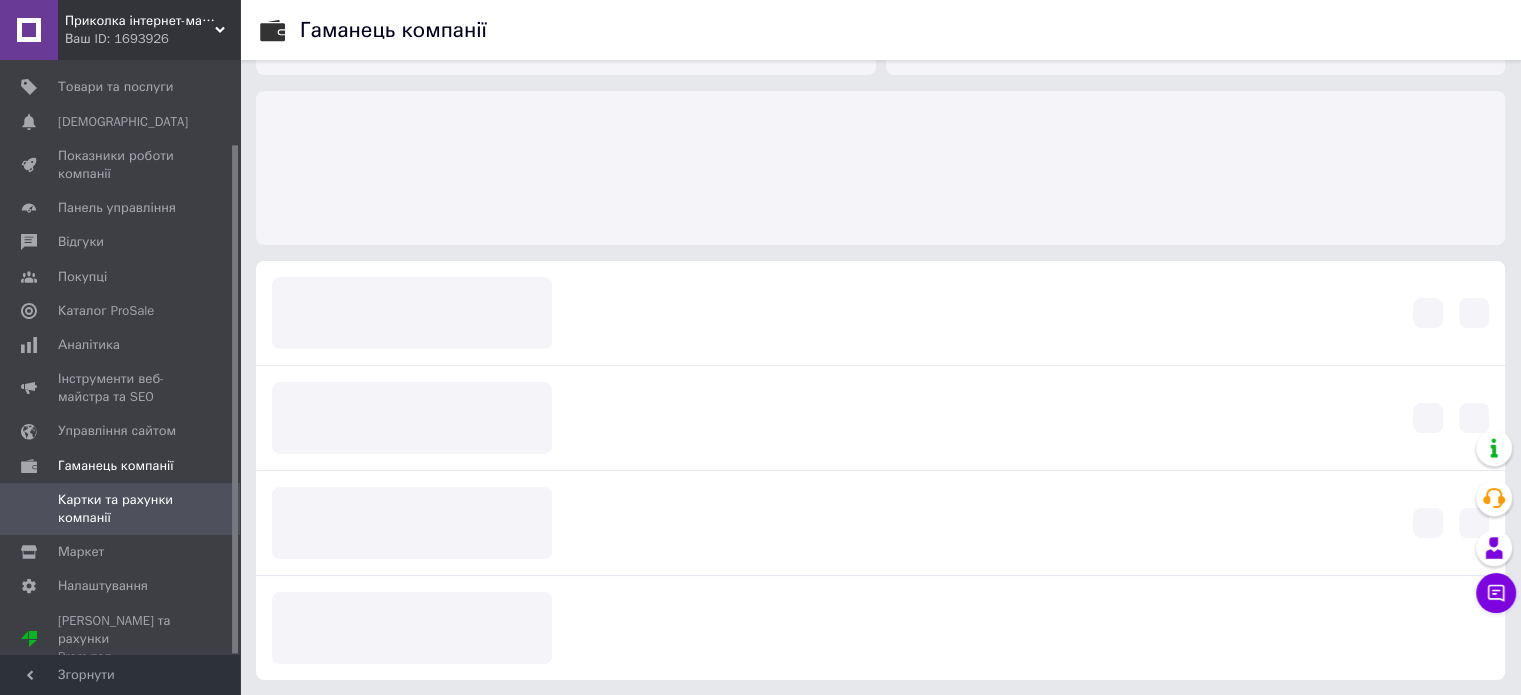 scroll, scrollTop: 40, scrollLeft: 0, axis: vertical 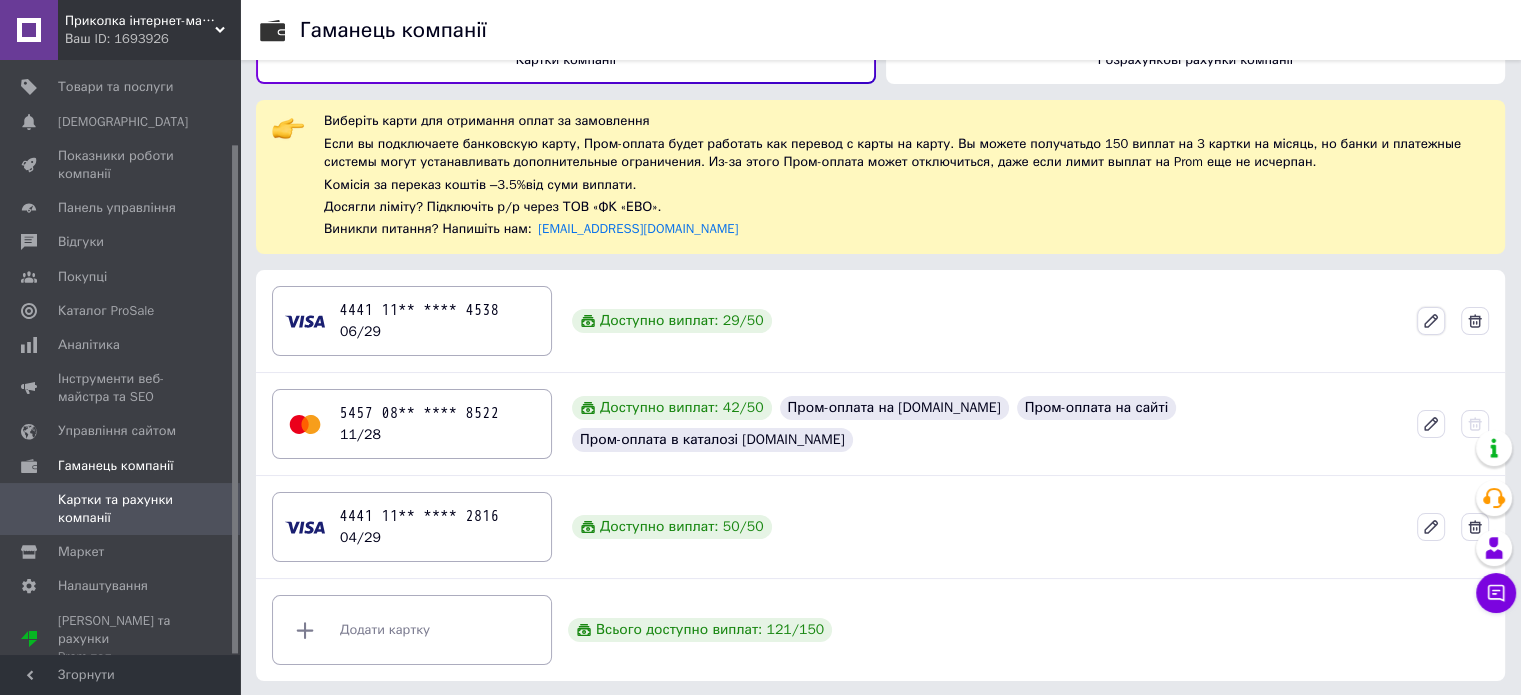 click 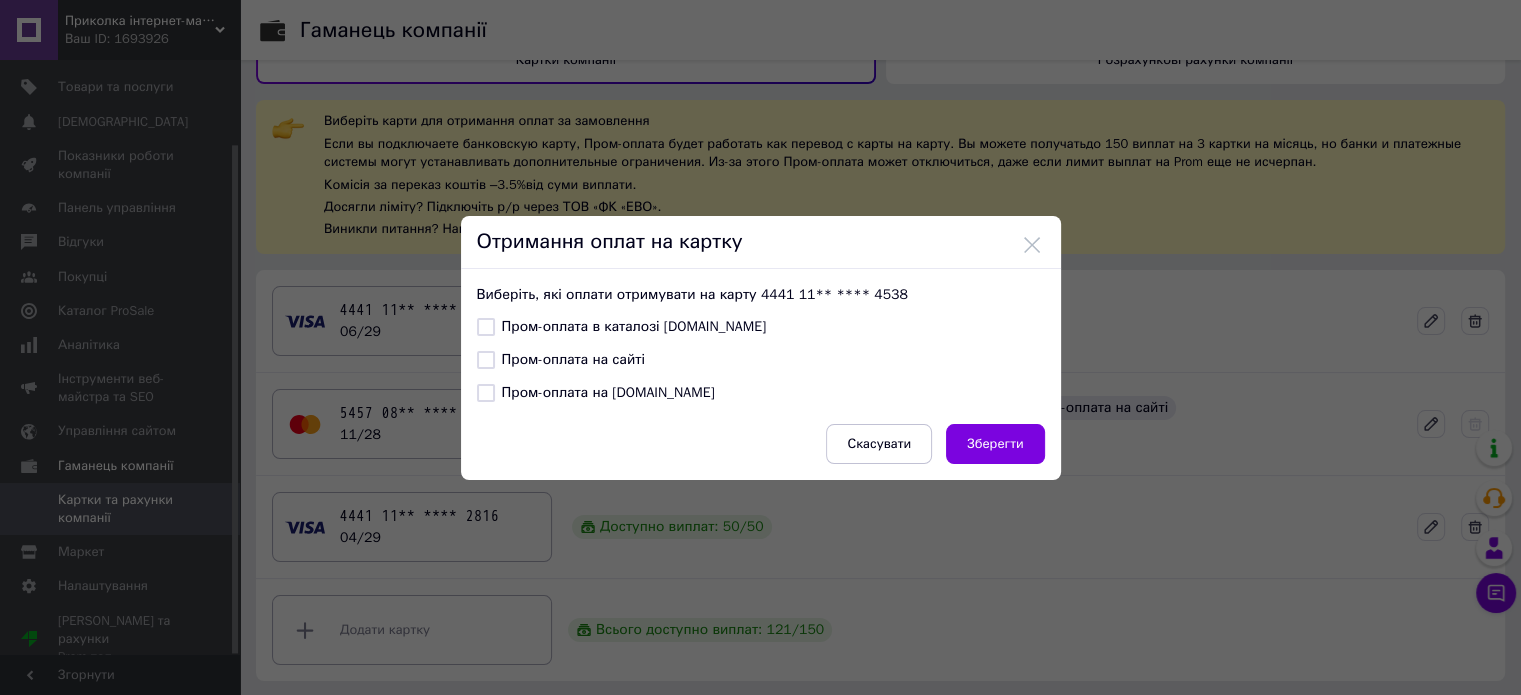 click on "Пром-оплата в каталозі [DOMAIN_NAME]" at bounding box center [486, 327] 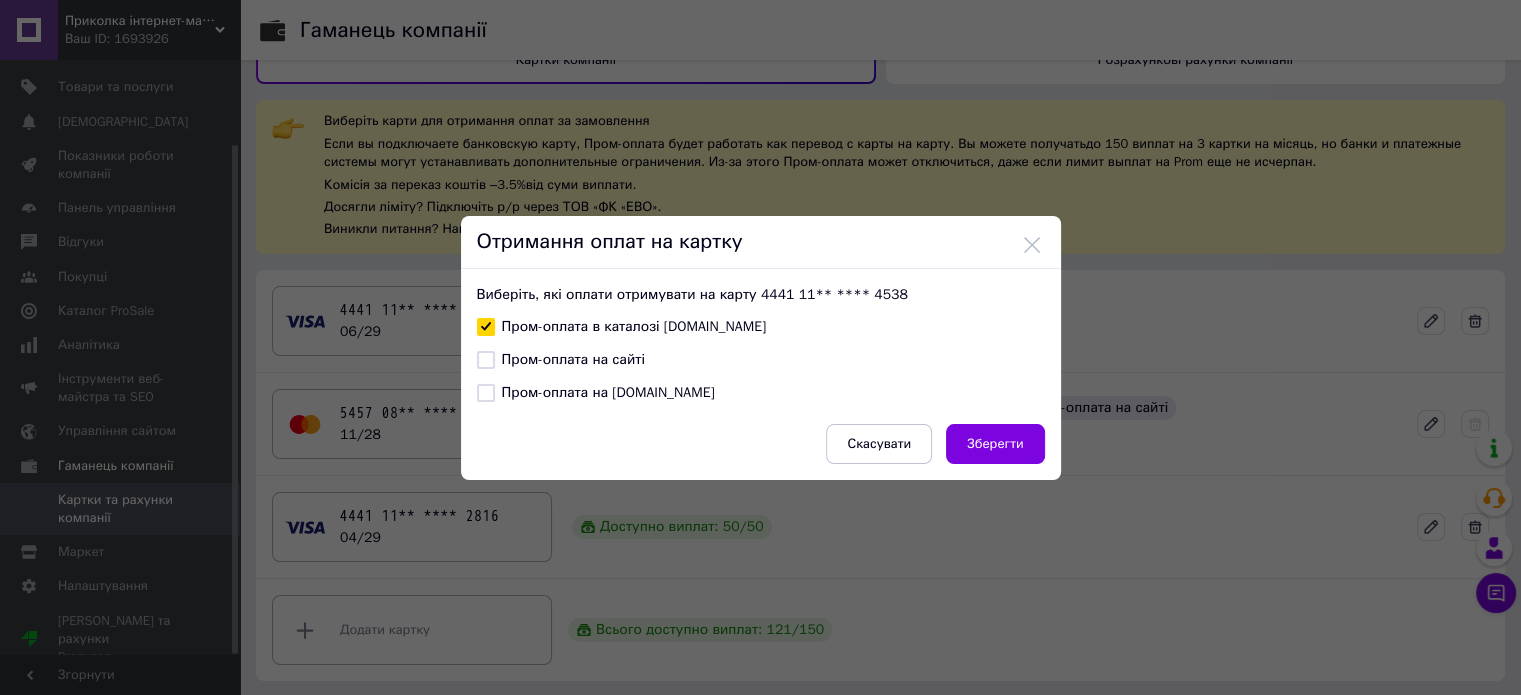 click on "Пром-оплата на сайті" at bounding box center (486, 360) 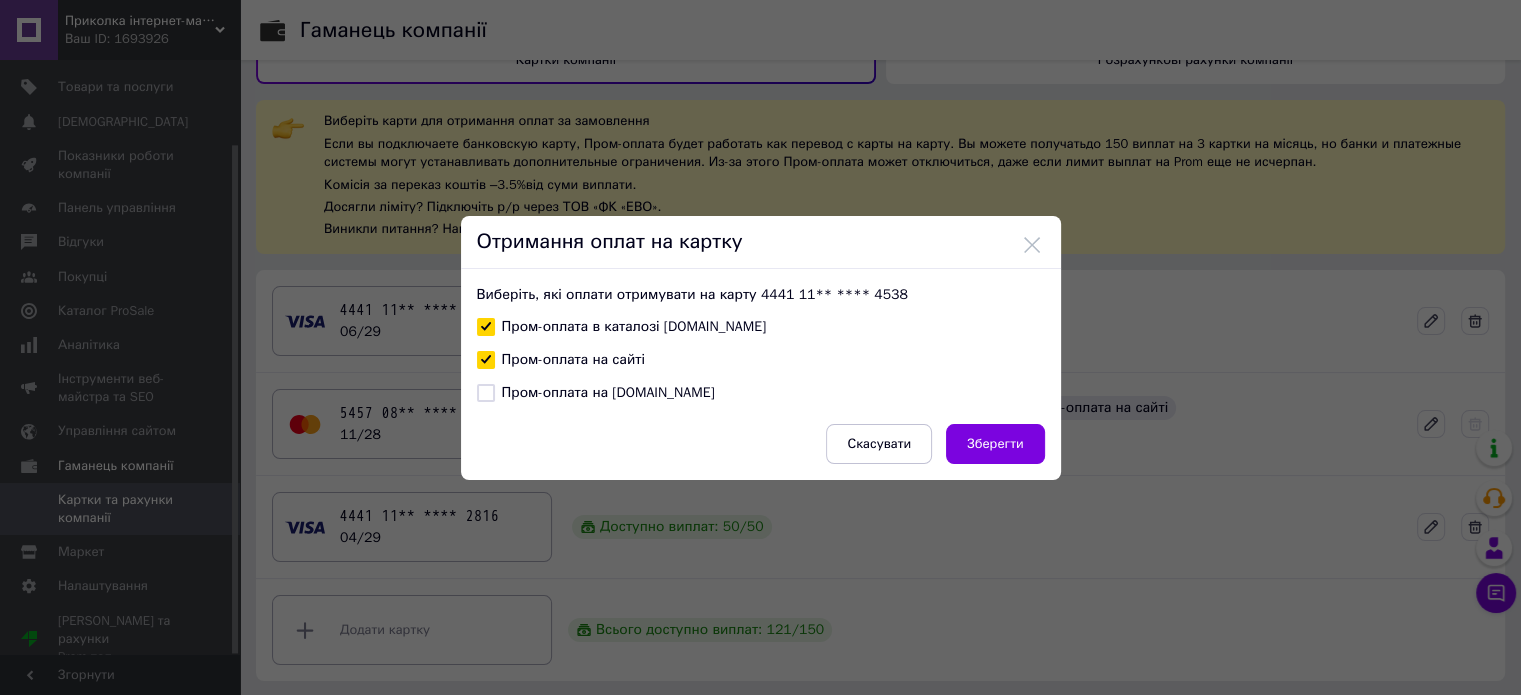 click on "Пром-оплата на [DOMAIN_NAME]" at bounding box center [486, 393] 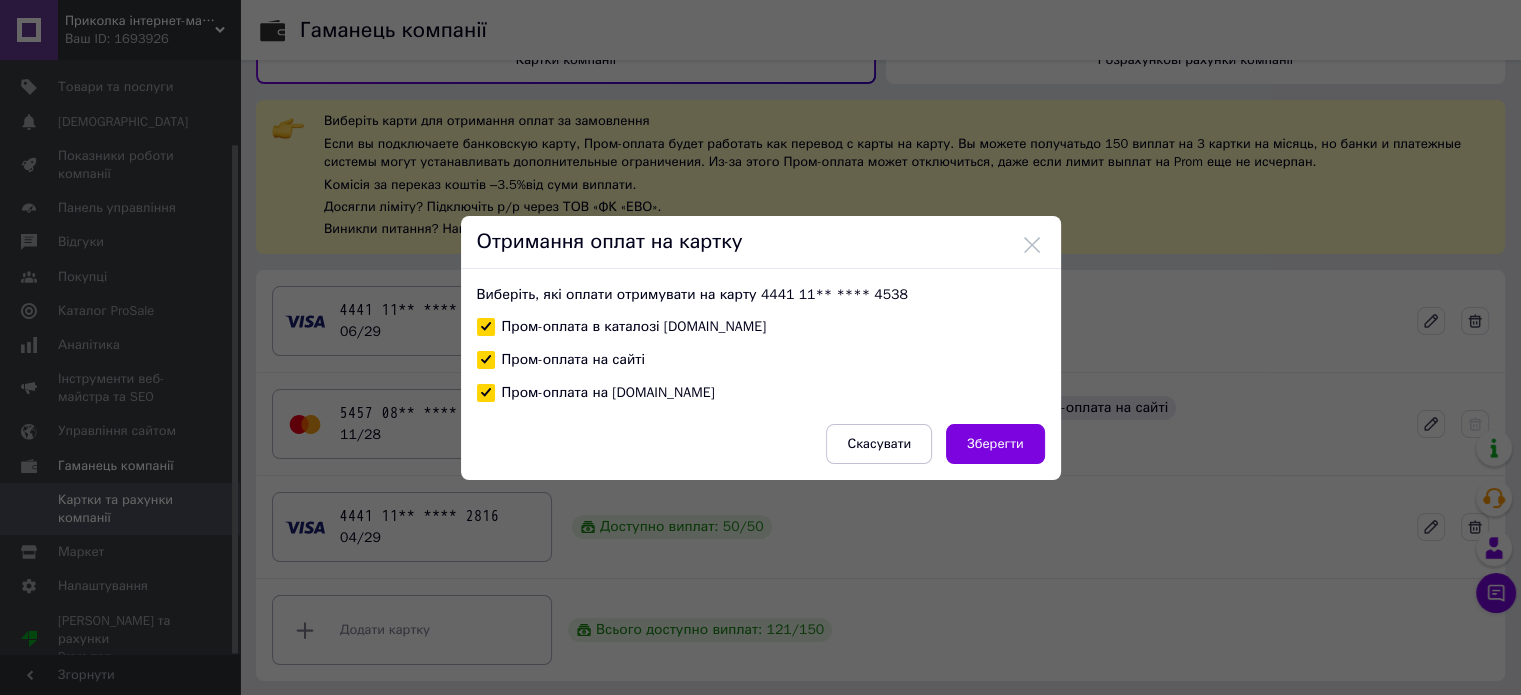checkbox on "true" 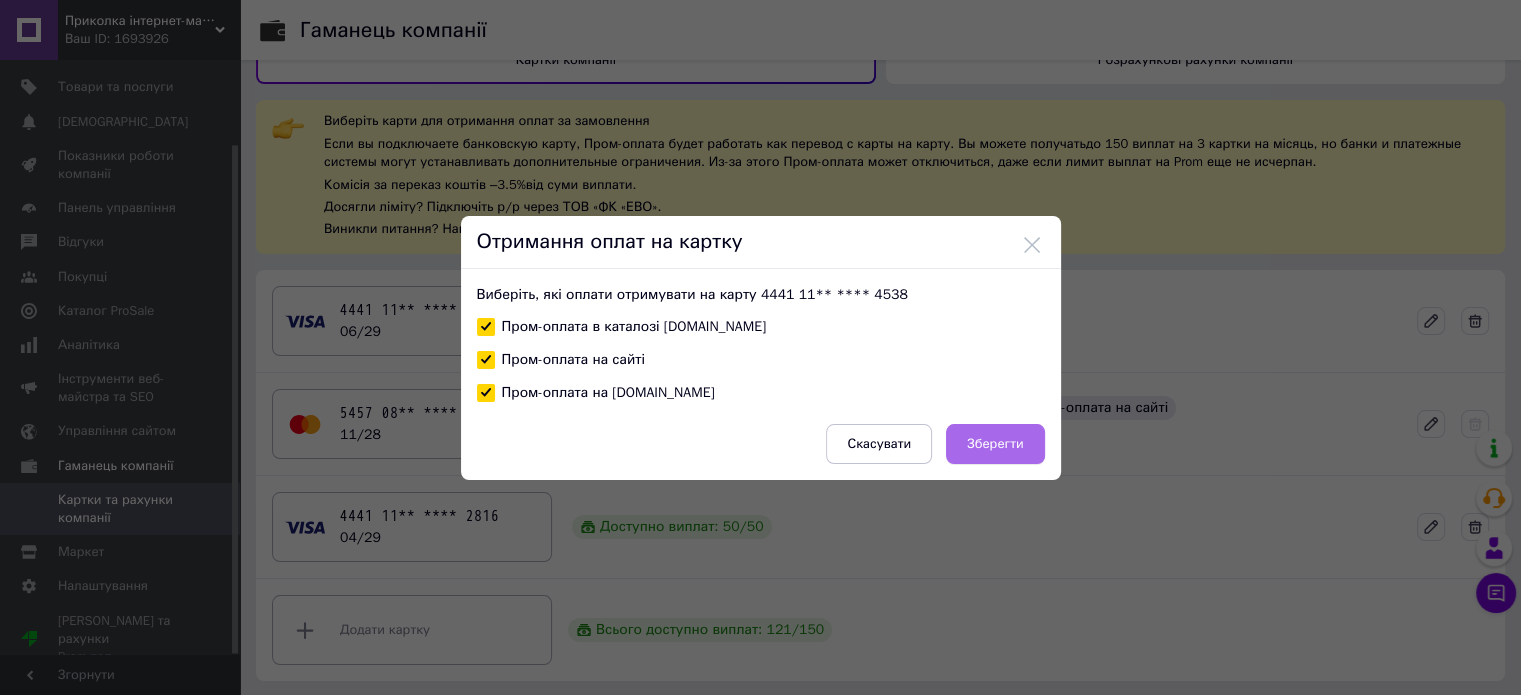 click on "Зберегти" at bounding box center (995, 444) 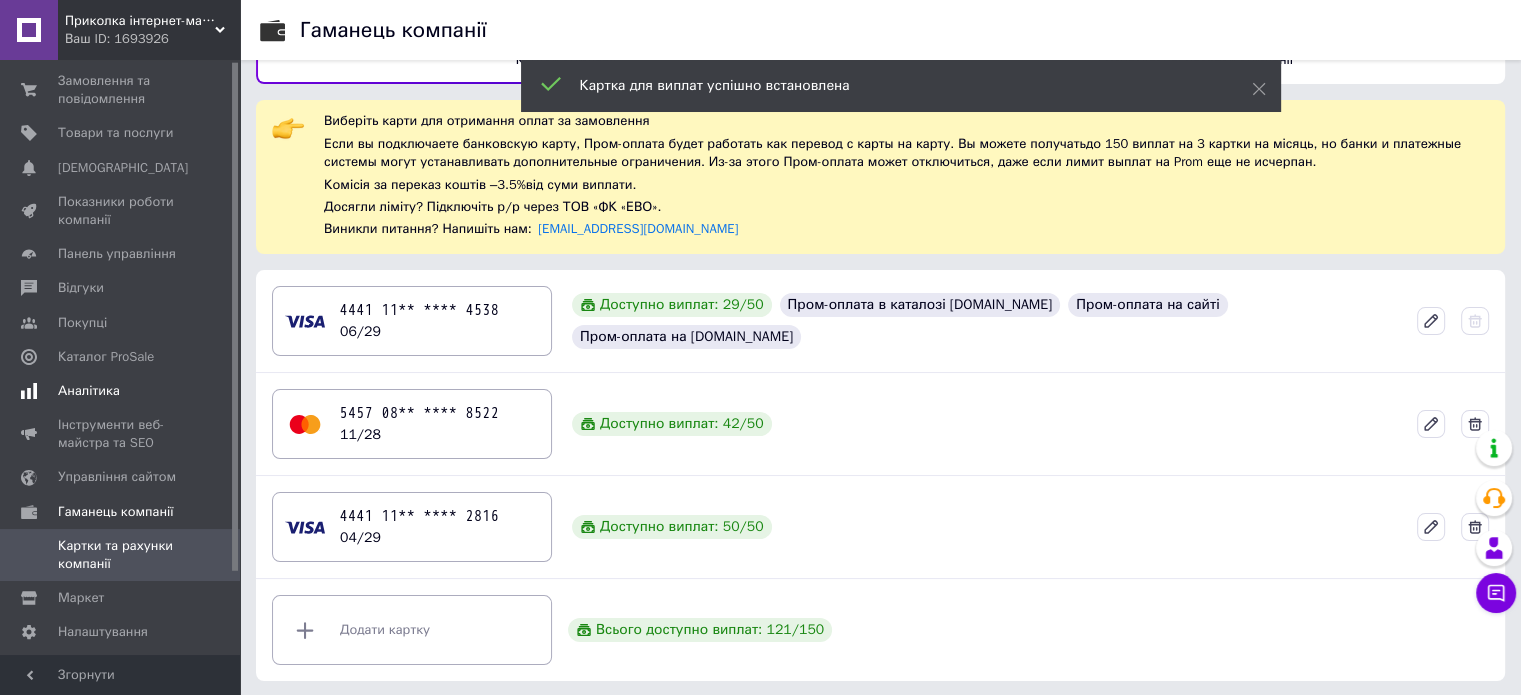scroll, scrollTop: 0, scrollLeft: 0, axis: both 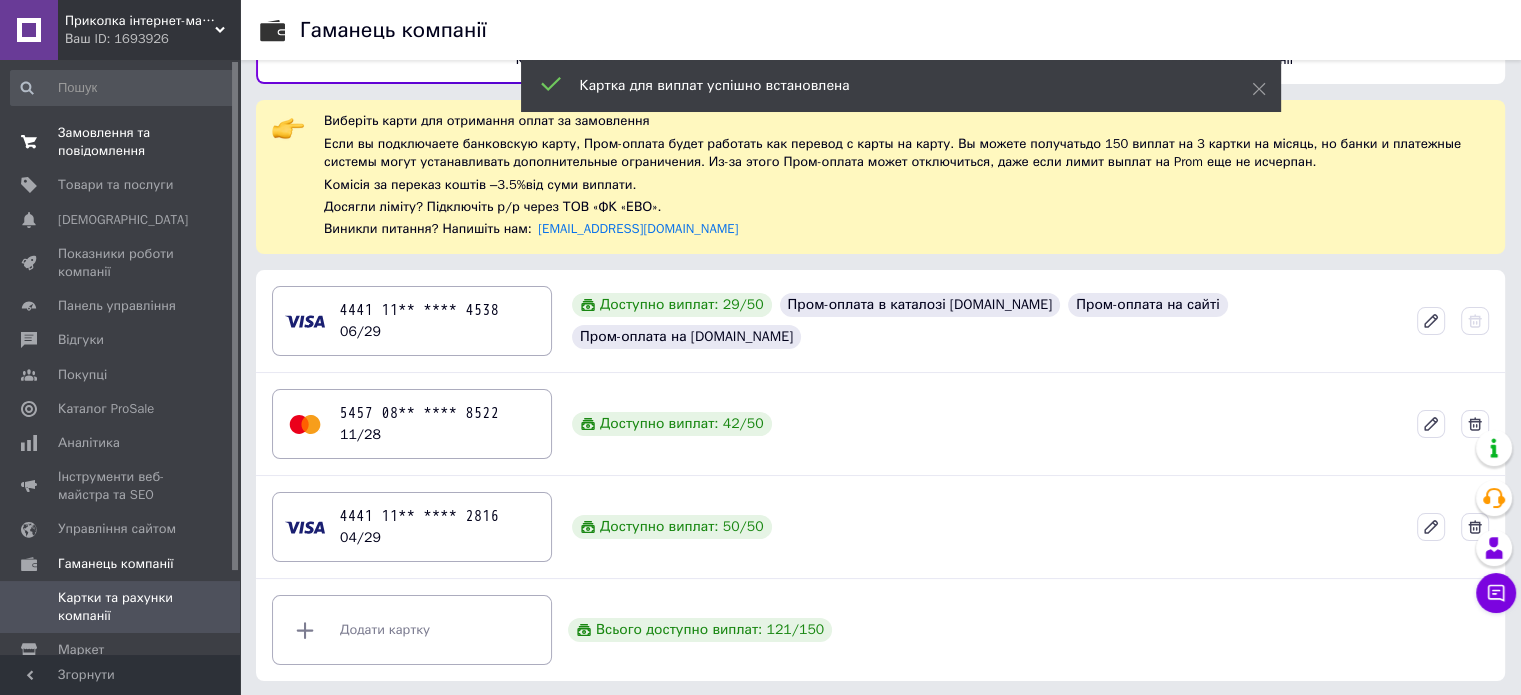click on "Замовлення та повідомлення" at bounding box center [121, 142] 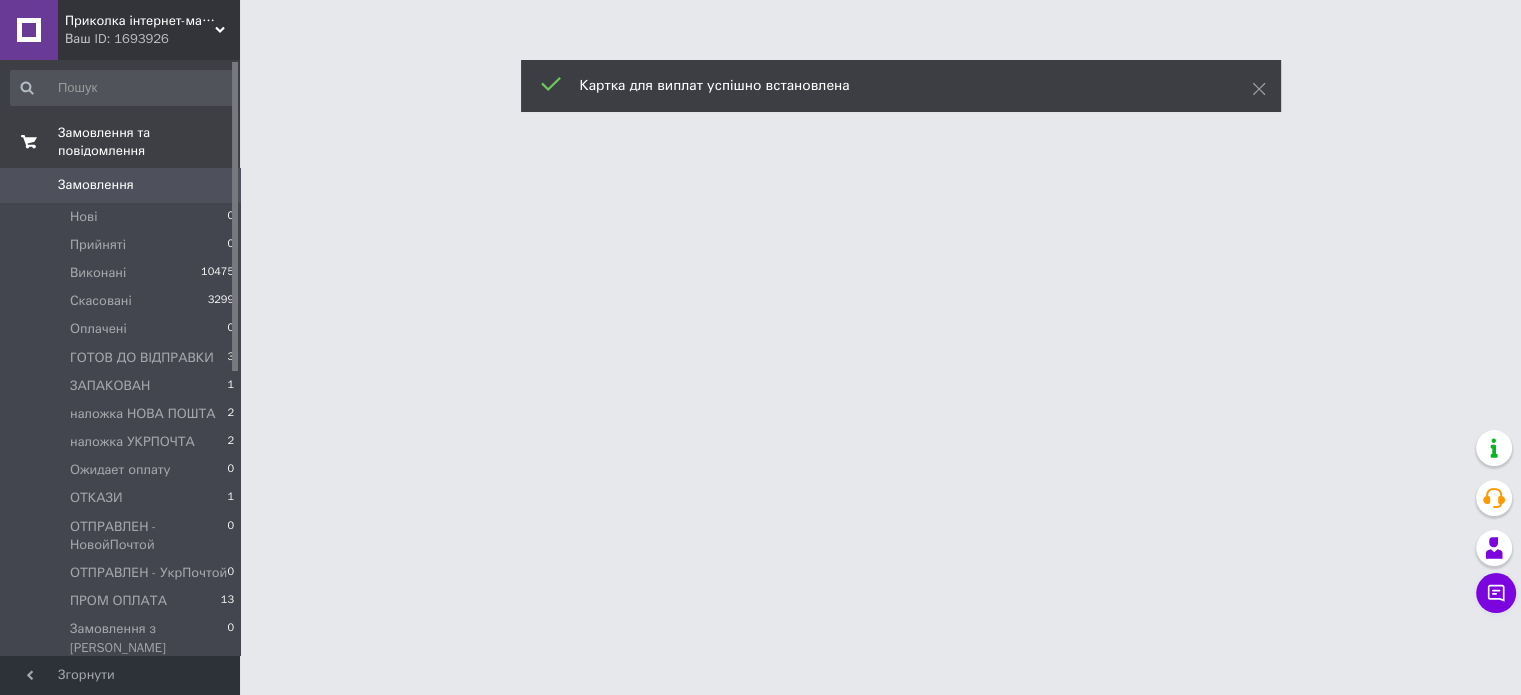 scroll, scrollTop: 0, scrollLeft: 0, axis: both 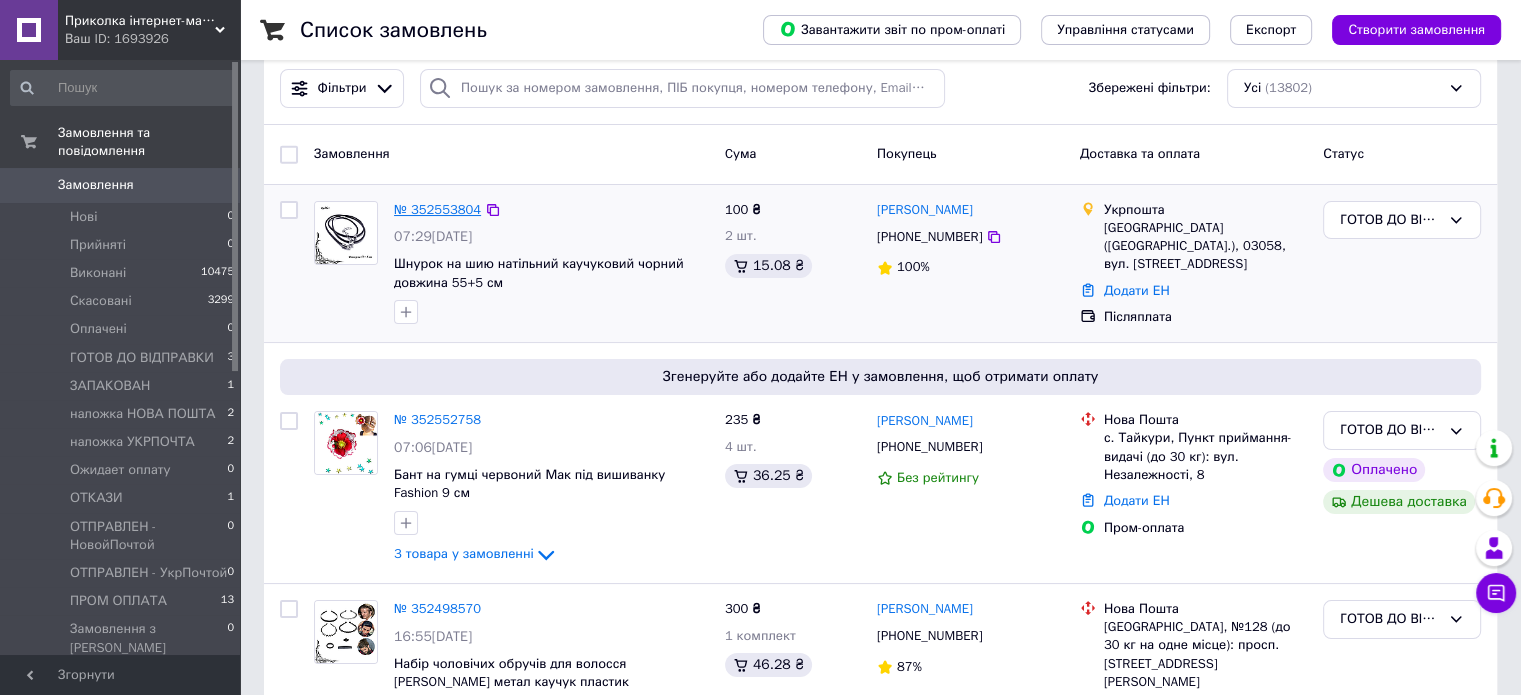click on "№ 352553804" at bounding box center (437, 209) 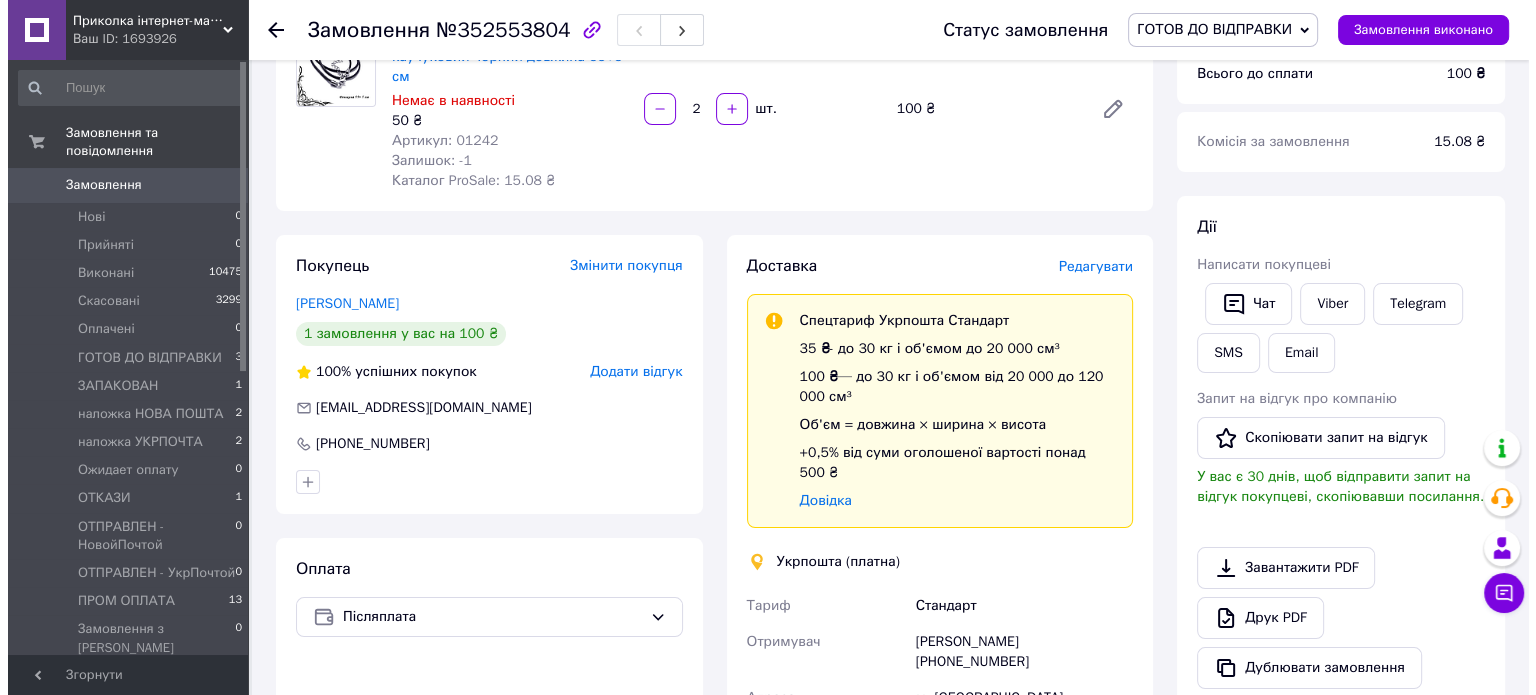 scroll, scrollTop: 200, scrollLeft: 0, axis: vertical 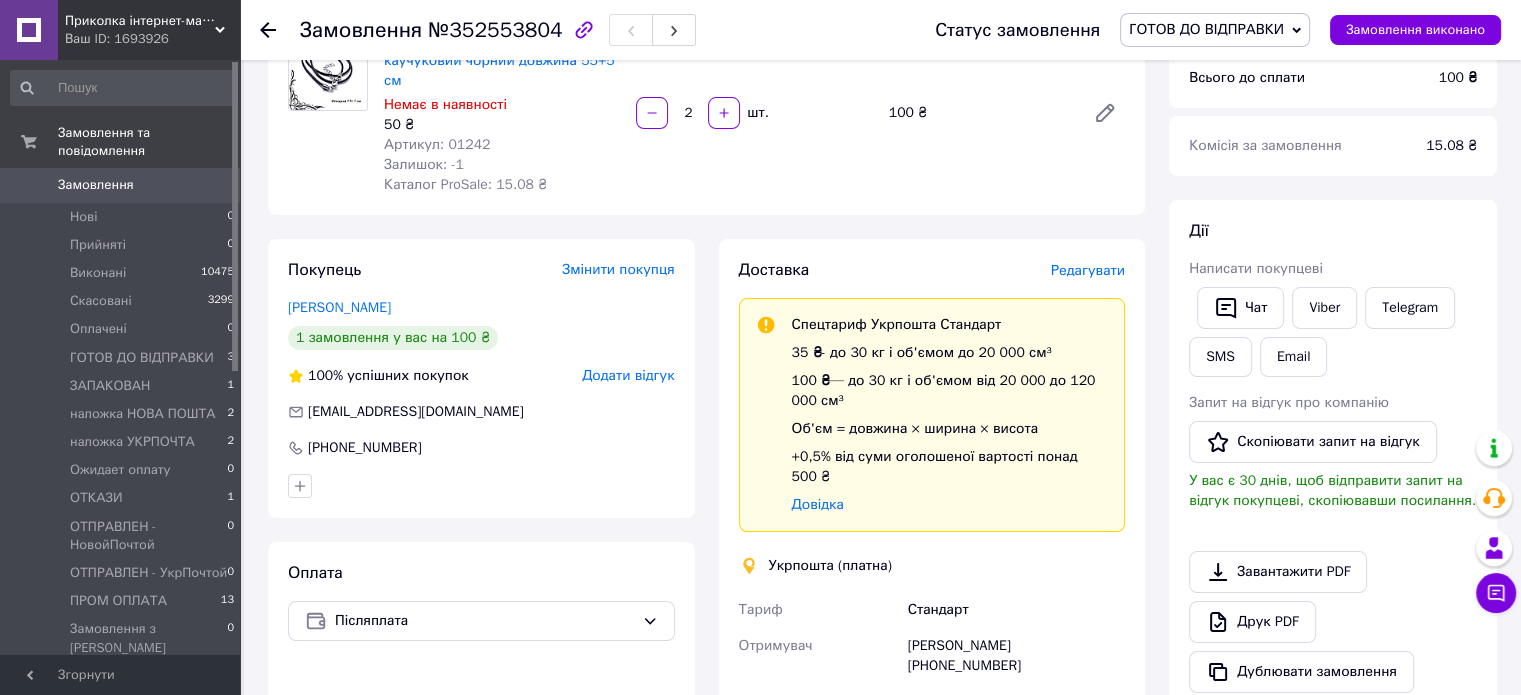 click on "Редагувати" at bounding box center (1088, 270) 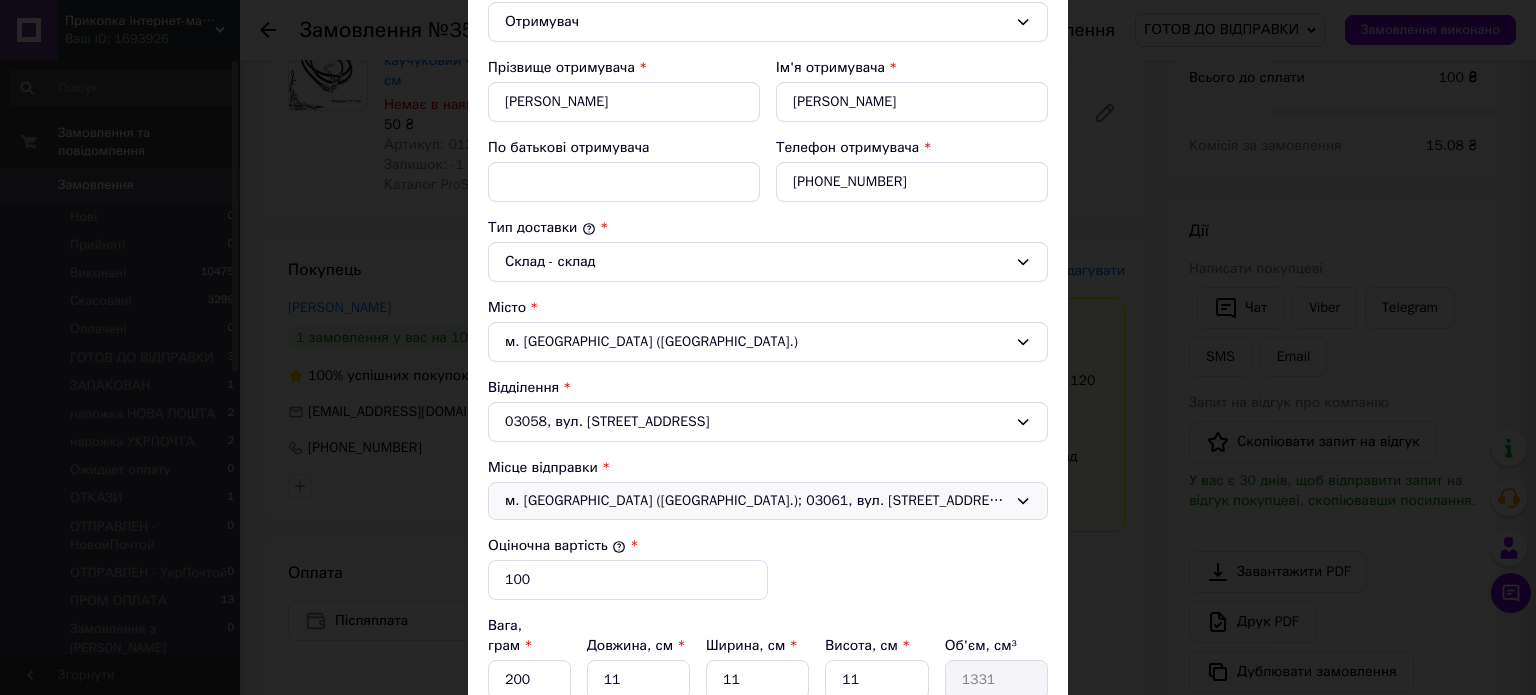 scroll, scrollTop: 666, scrollLeft: 0, axis: vertical 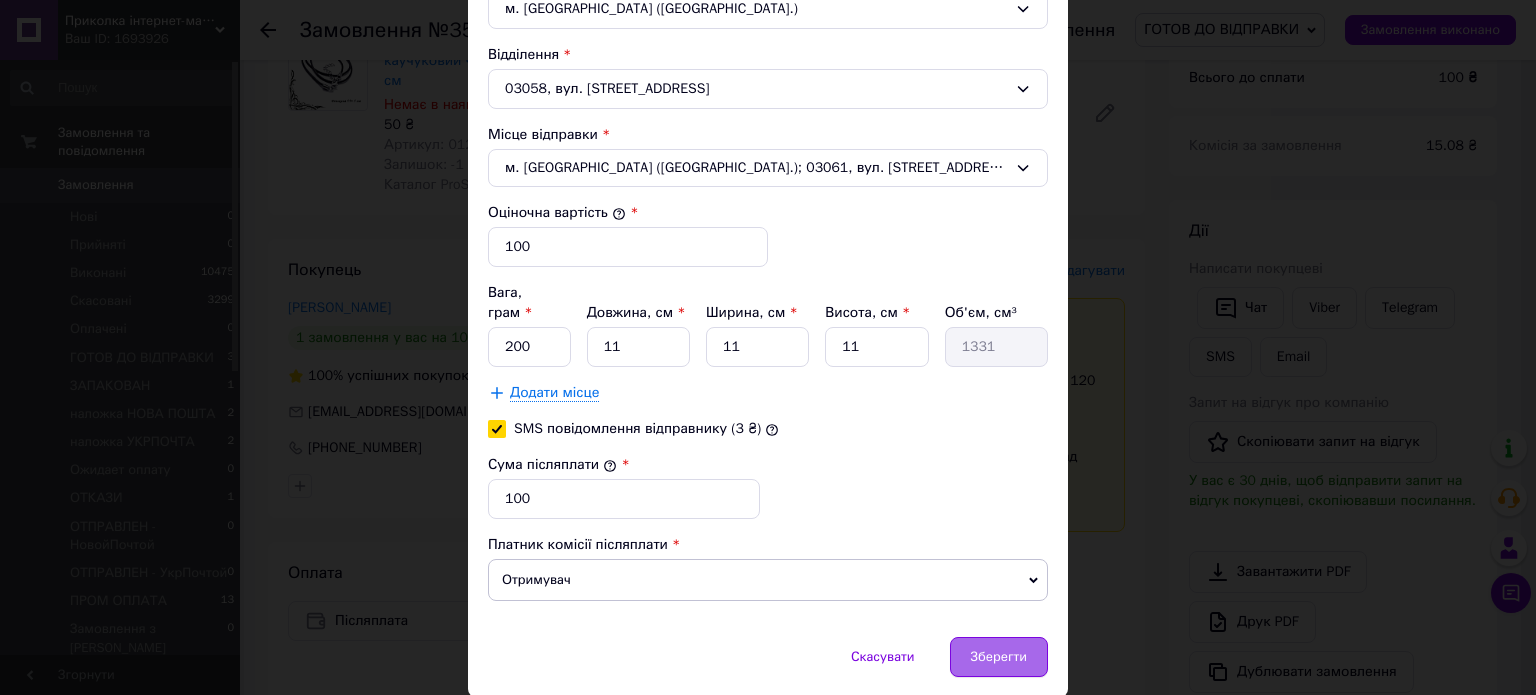 click on "Зберегти" at bounding box center (999, 657) 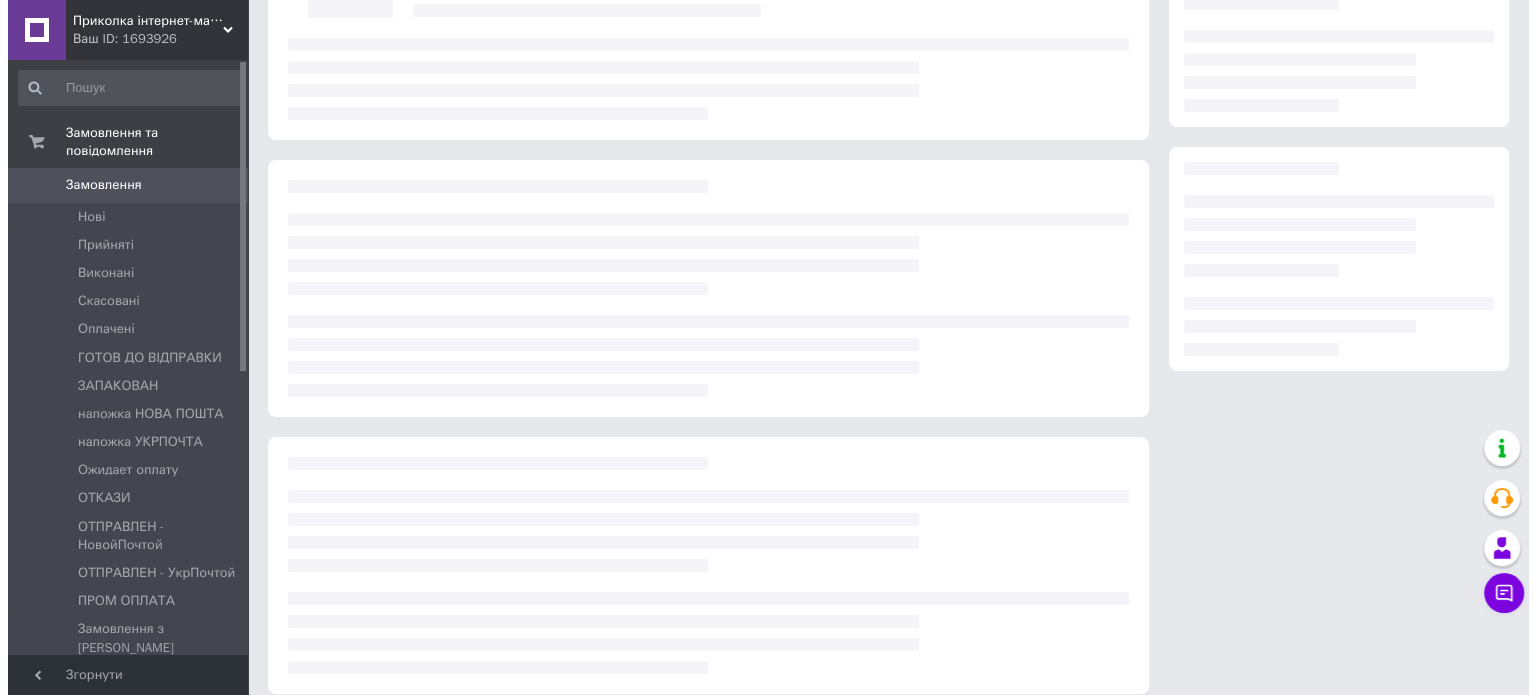 scroll, scrollTop: 200, scrollLeft: 0, axis: vertical 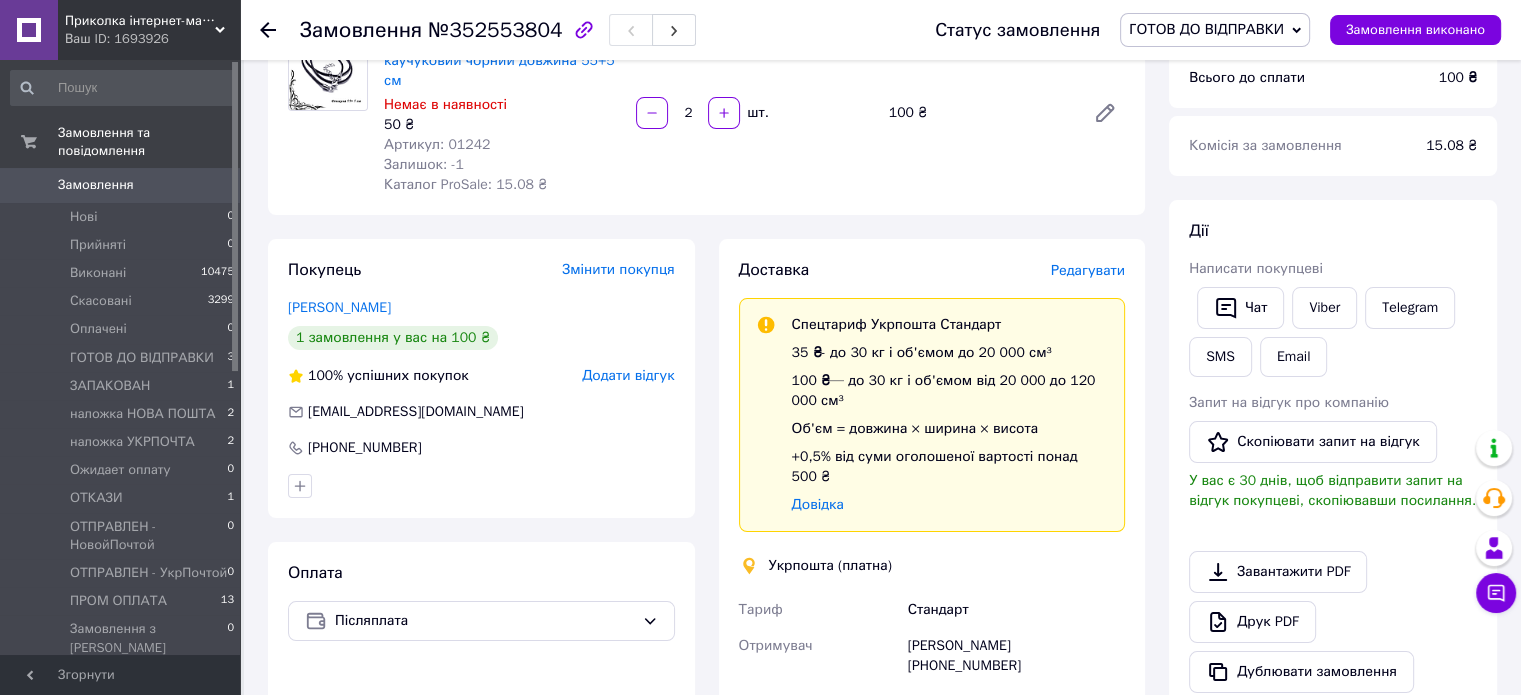 click on "Редагувати" at bounding box center (1088, 270) 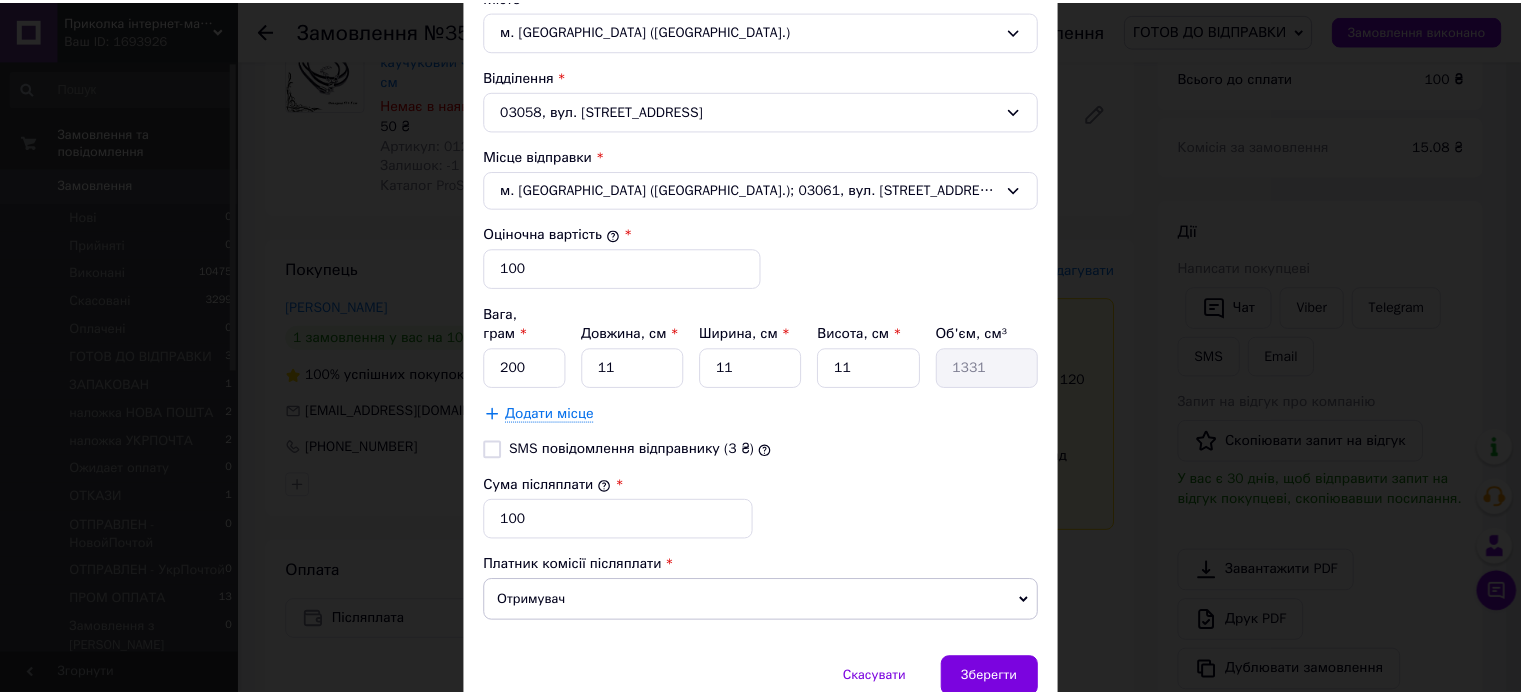 scroll, scrollTop: 666, scrollLeft: 0, axis: vertical 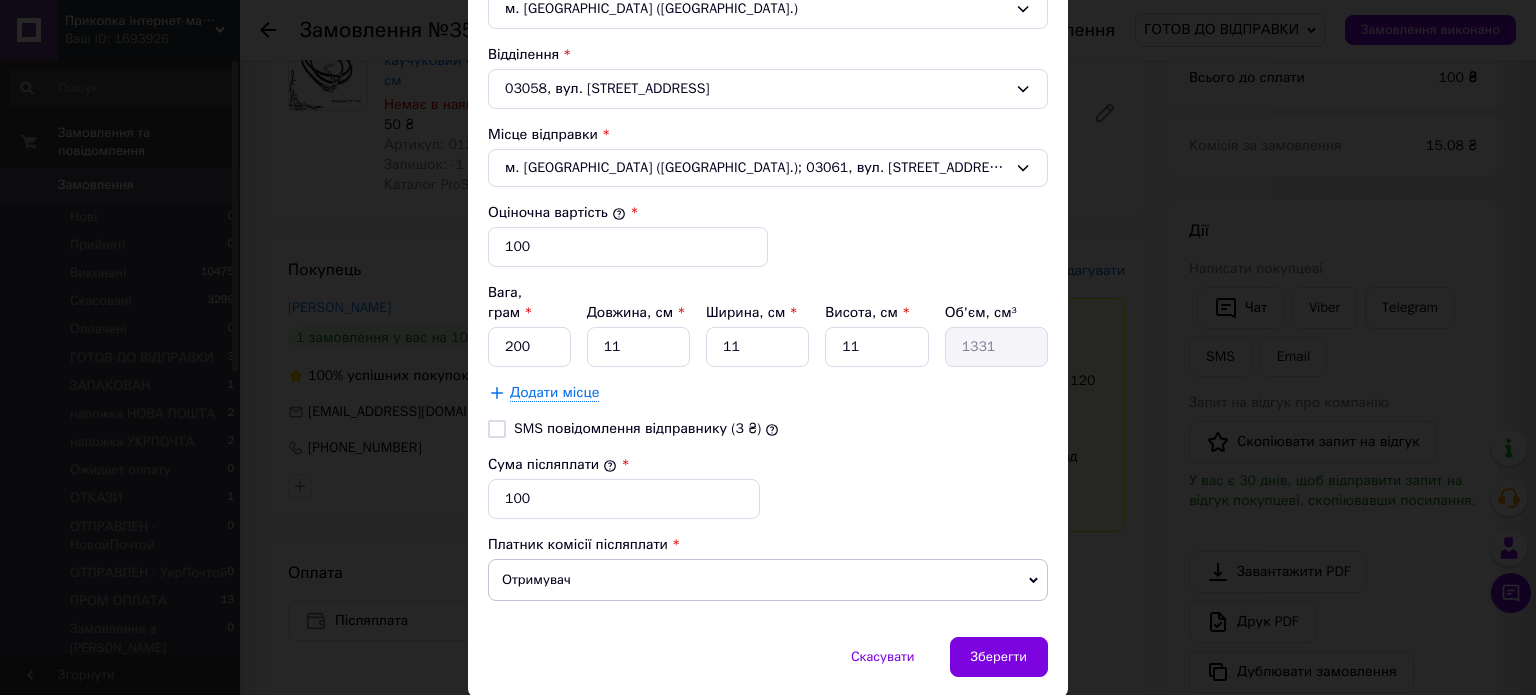 click on "SMS повідомлення відправнику (3 ₴)" at bounding box center [497, 429] 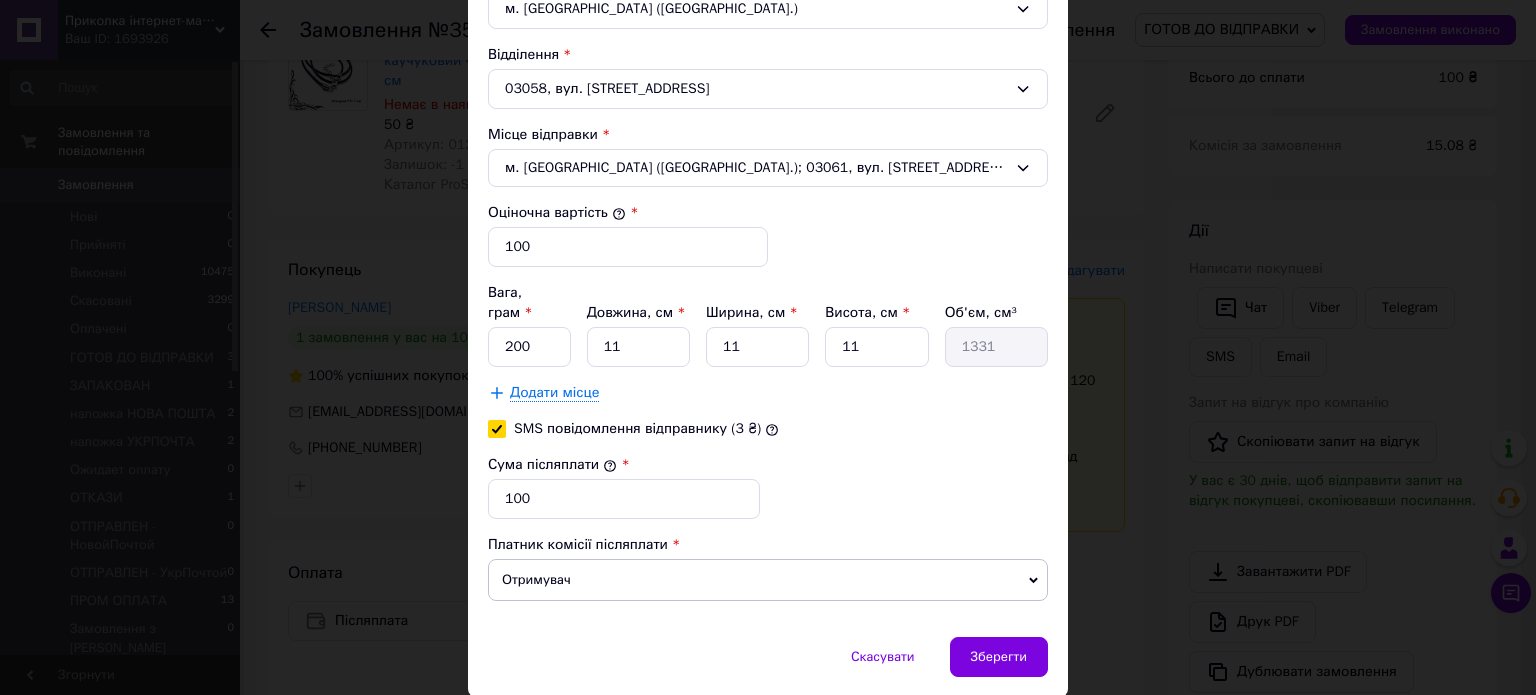 checkbox on "true" 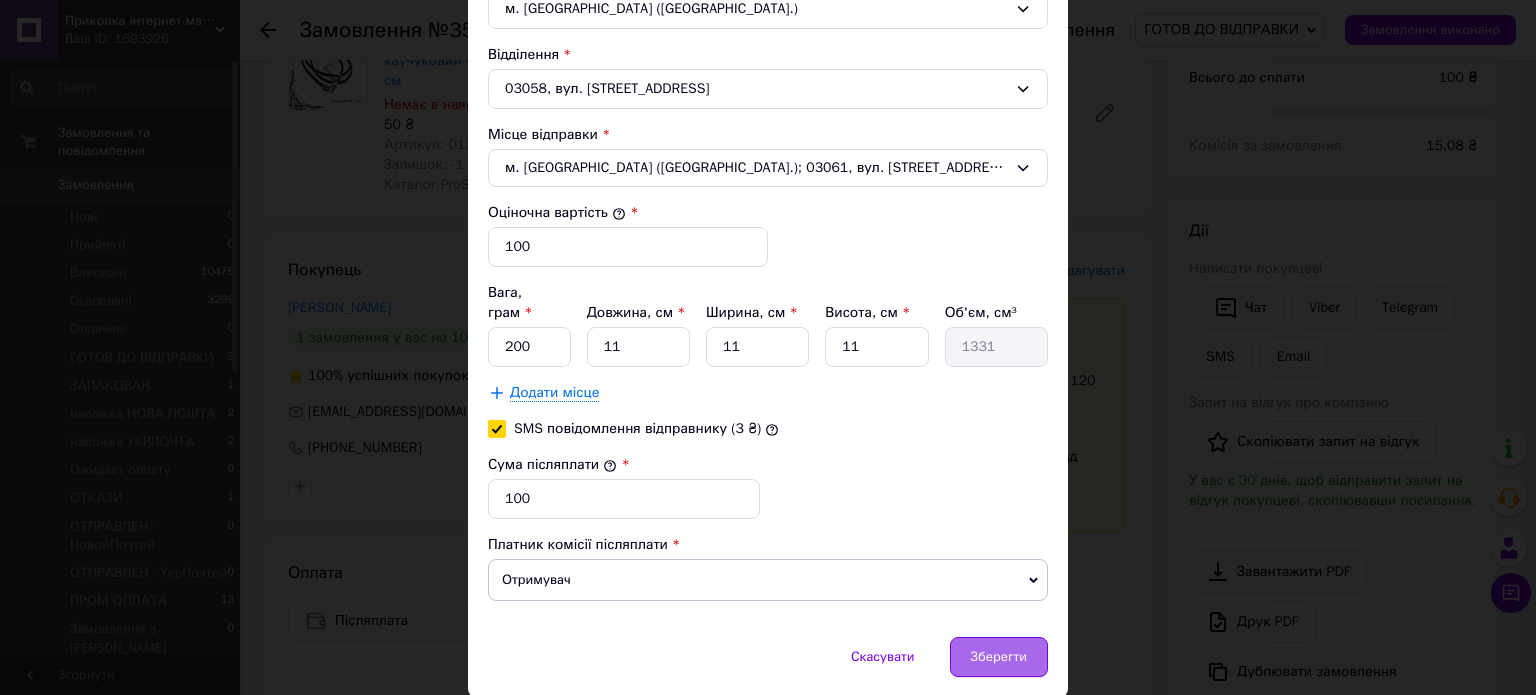 click on "Зберегти" at bounding box center (999, 657) 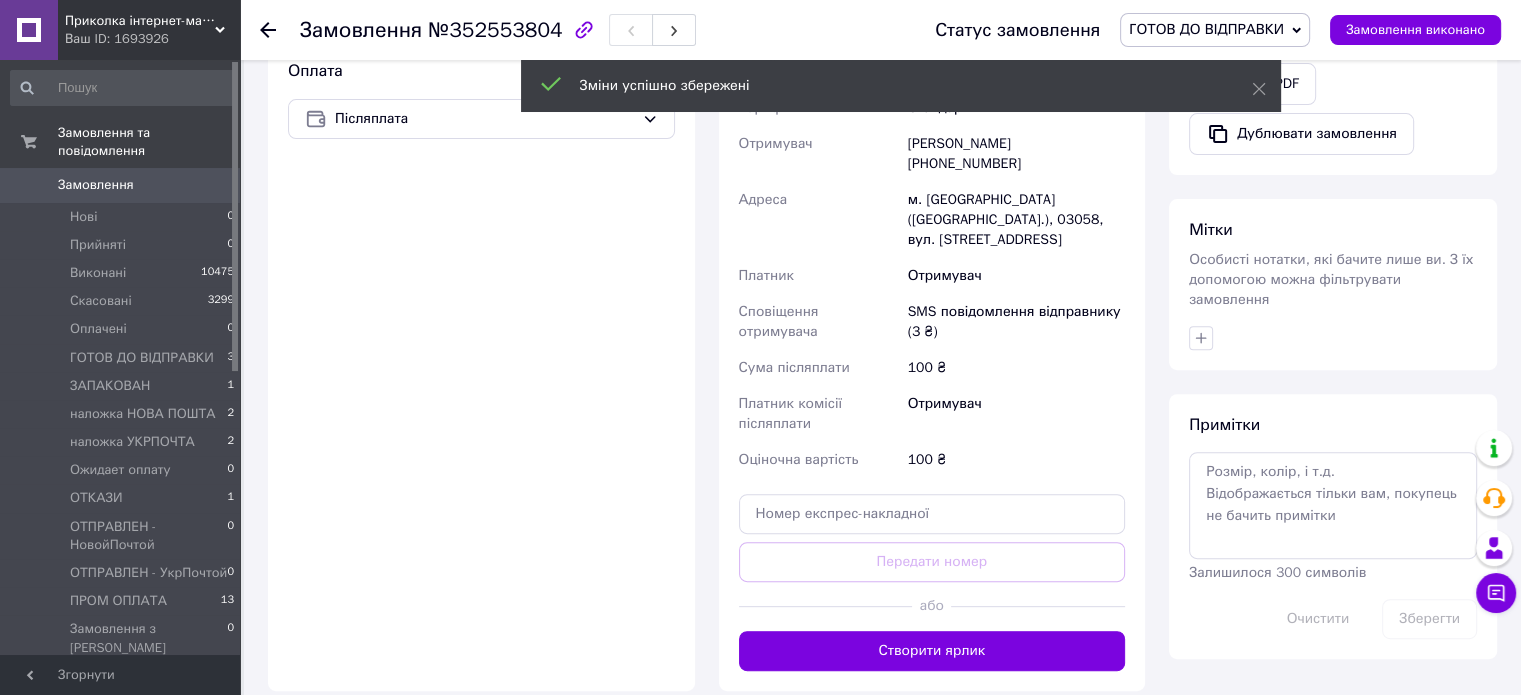 scroll, scrollTop: 866, scrollLeft: 0, axis: vertical 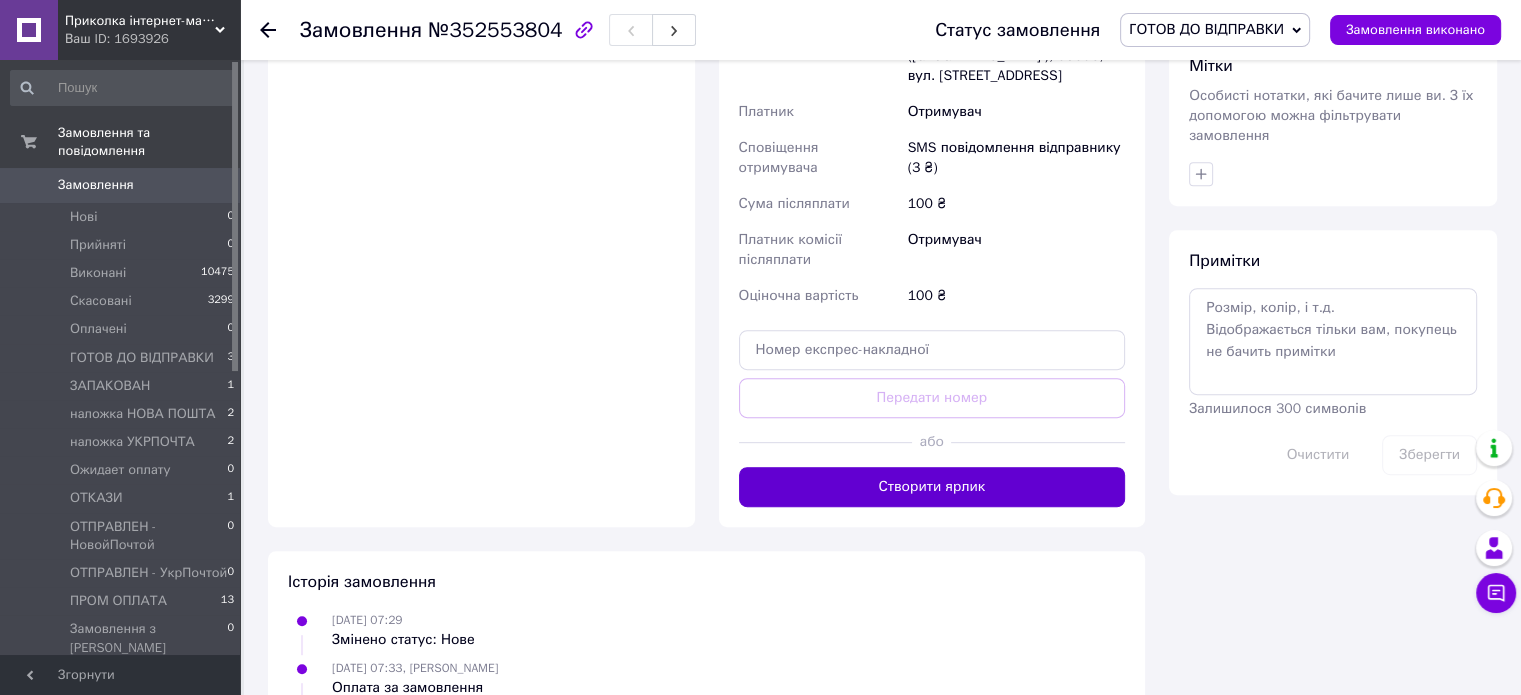 click on "Створити ярлик" at bounding box center [932, 487] 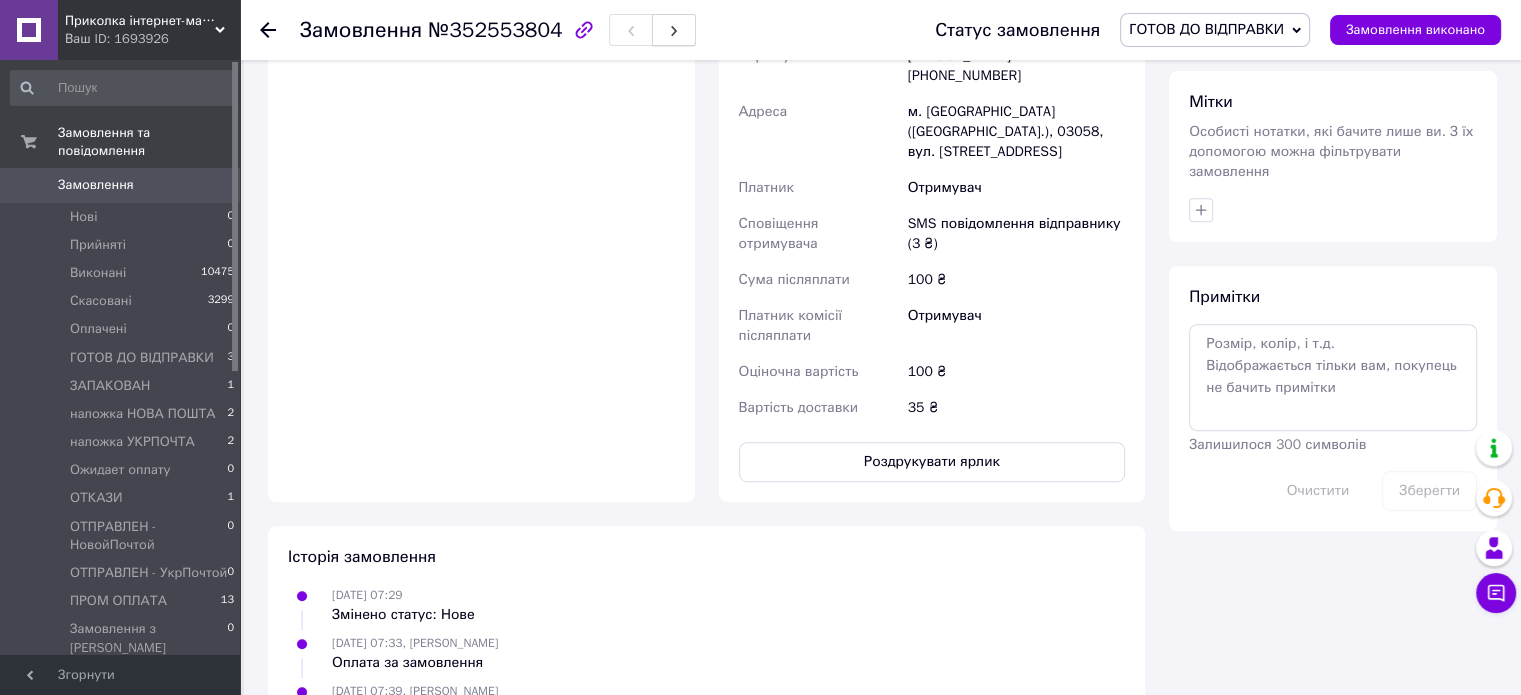 click 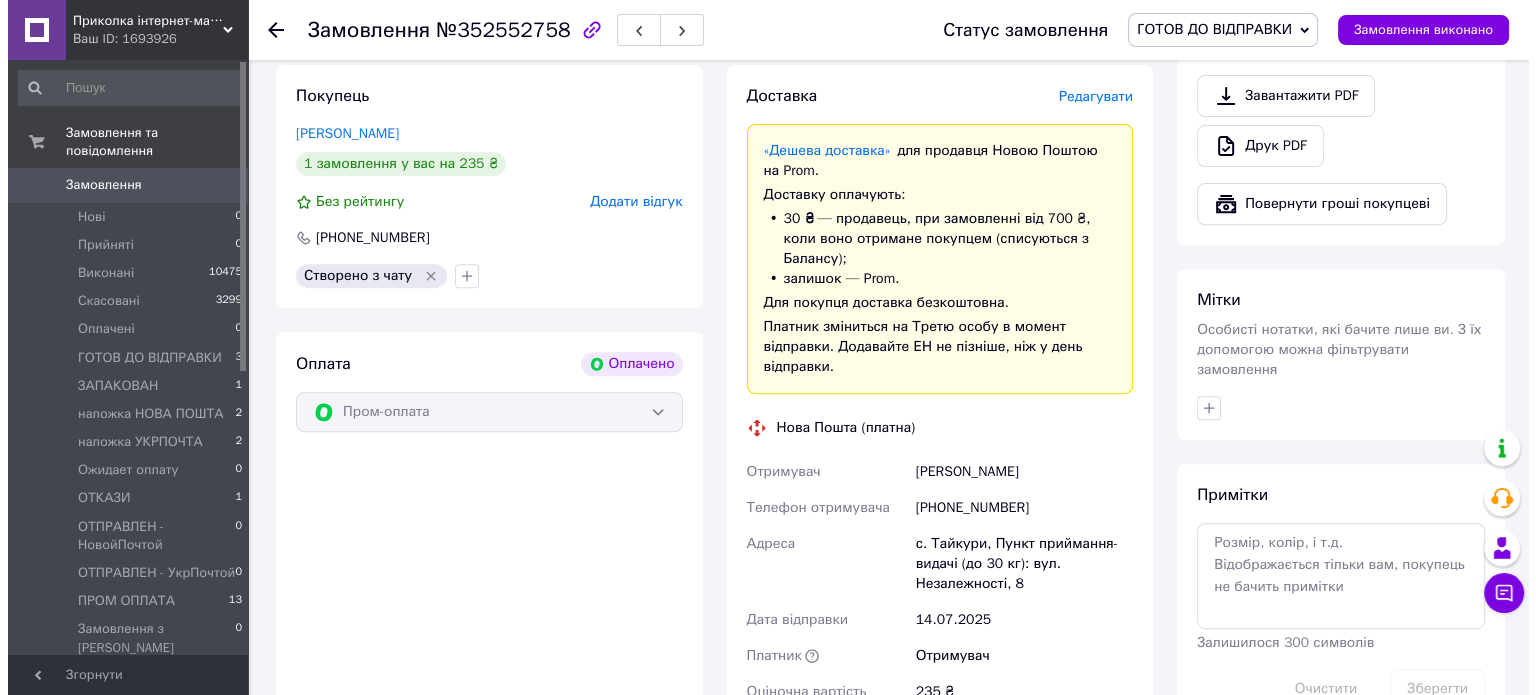 scroll, scrollTop: 600, scrollLeft: 0, axis: vertical 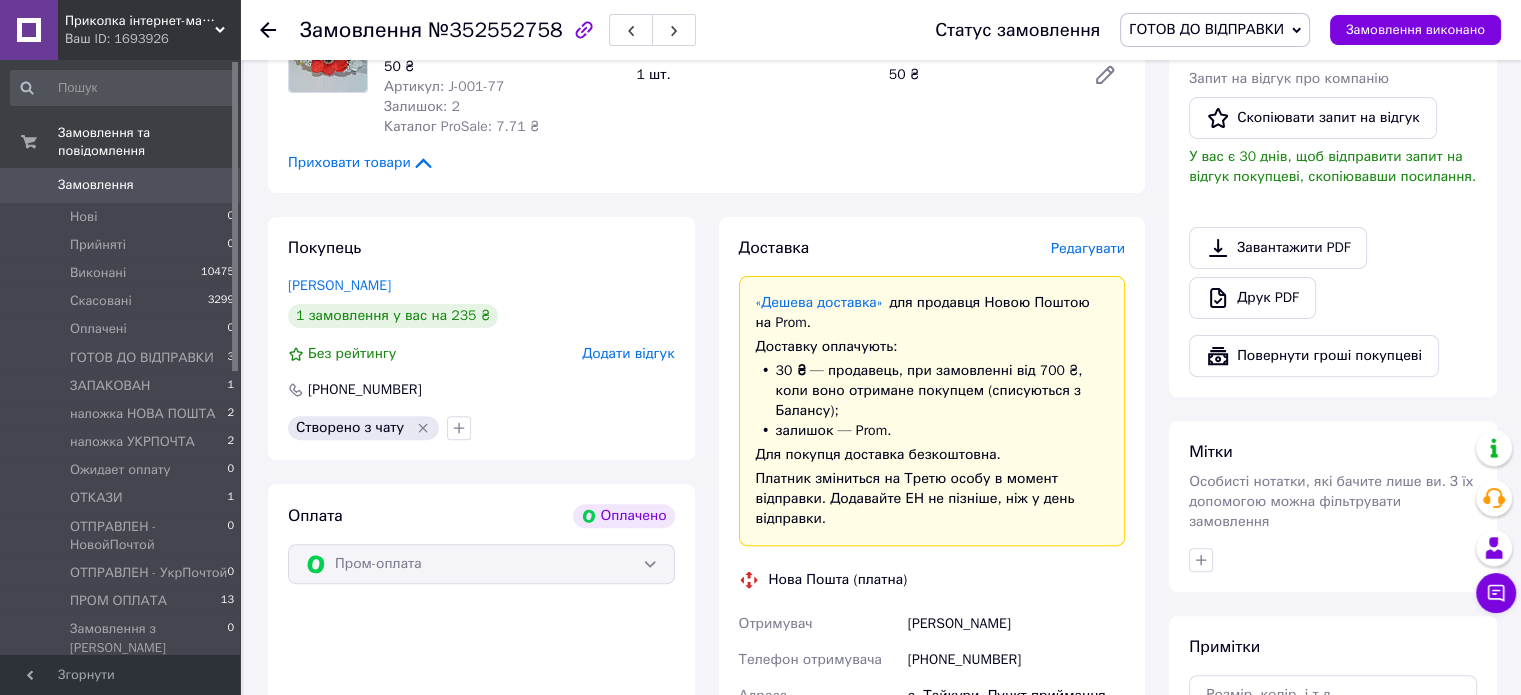 click on "Редагувати" at bounding box center (1088, 248) 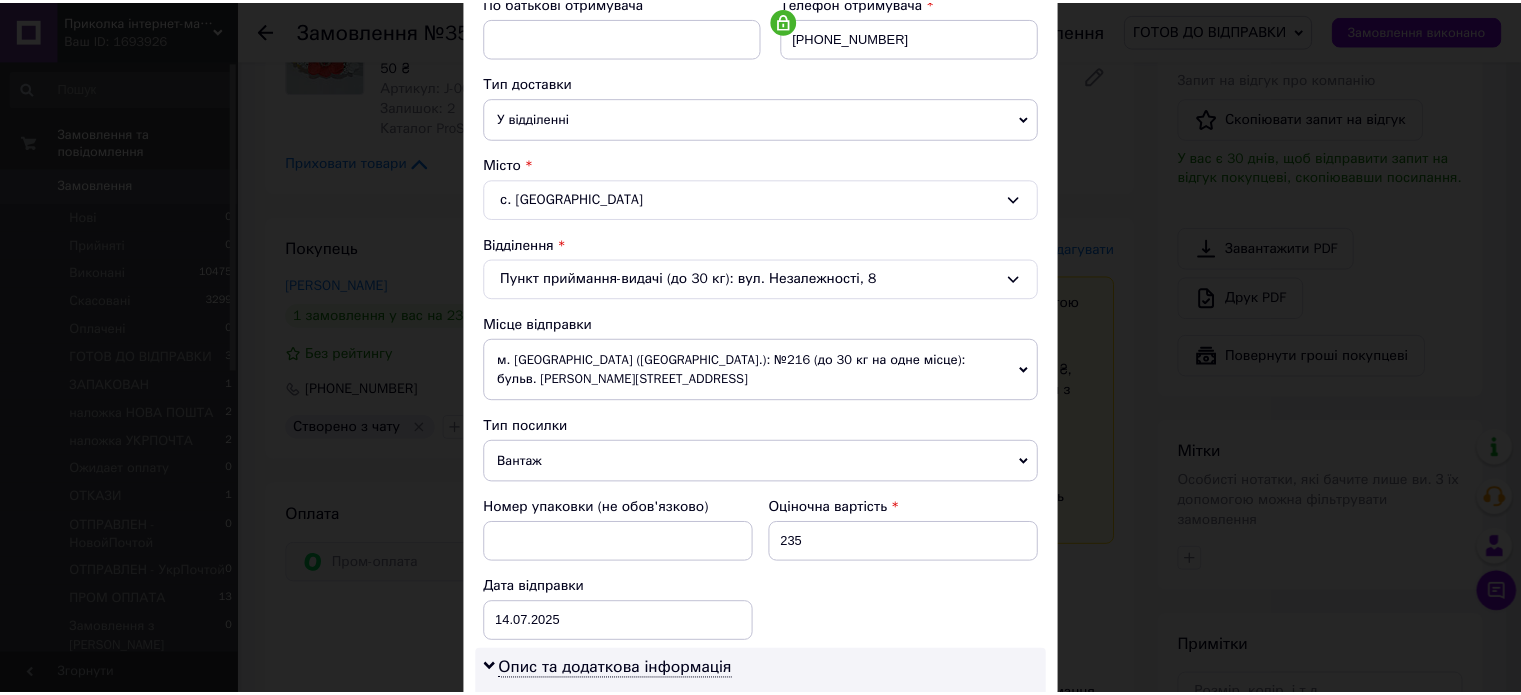scroll, scrollTop: 800, scrollLeft: 0, axis: vertical 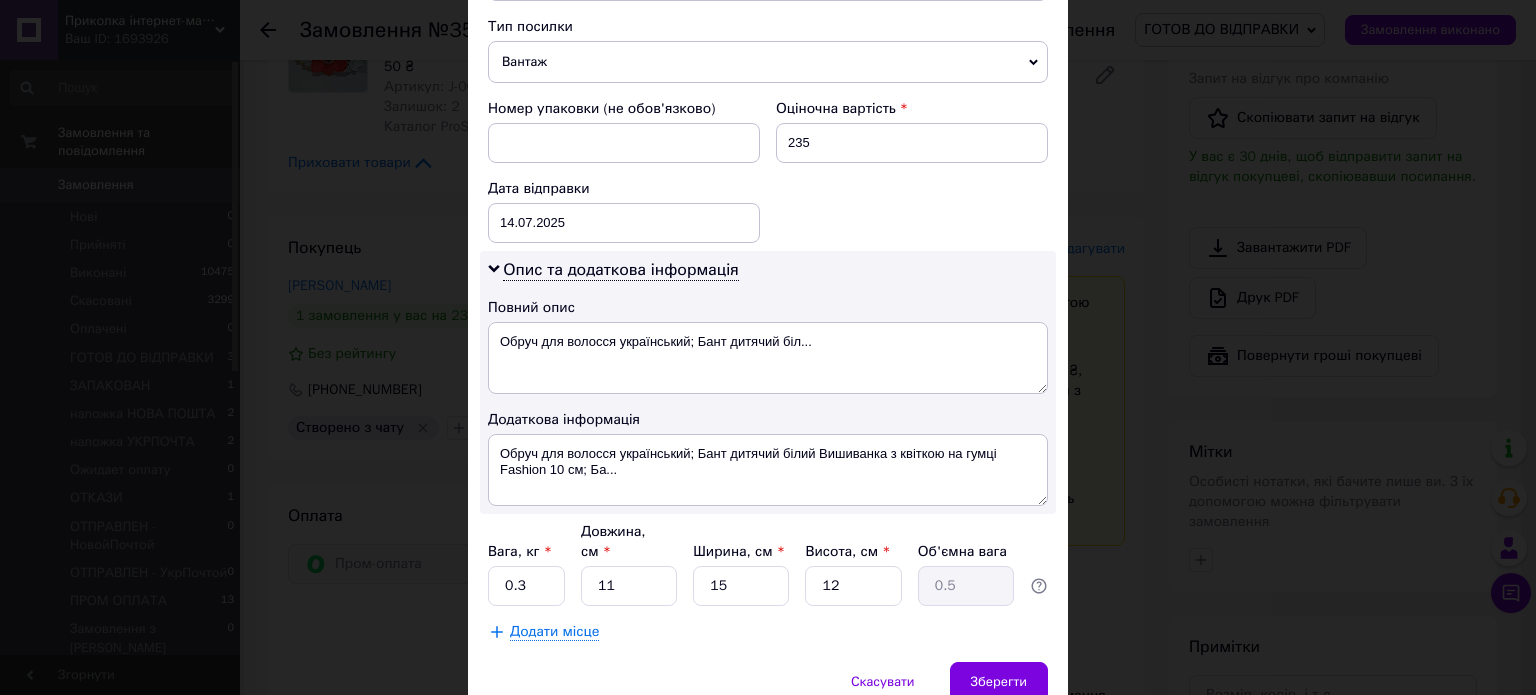 click on "× Редагування доставки Спосіб доставки Нова Пошта (платна) Платник Отримувач Відправник Прізвище отримувача Наконечна Ім'я отримувача Зоряна По батькові отримувача Телефон отримувача +380680063667 Тип доставки У відділенні Кур'єром В поштоматі Місто с. Тайкури Відділення Пункт приймання-видачі (до 30 кг): вул. Незалежності, 8 Місце відправки м. Київ (Київська обл.): №216 (до 30 кг на одне місце): бульв. Вацлава Гавела, 75 м. Київ (Київська обл.): №203 (до 30 кг на одне місце): просп. Відрадний, 6/1 Одеса: №2: вул. Базова, 16 (Промринок, 7 км) Додати ще місце відправки Тип посилки 235 < >" at bounding box center [768, 347] 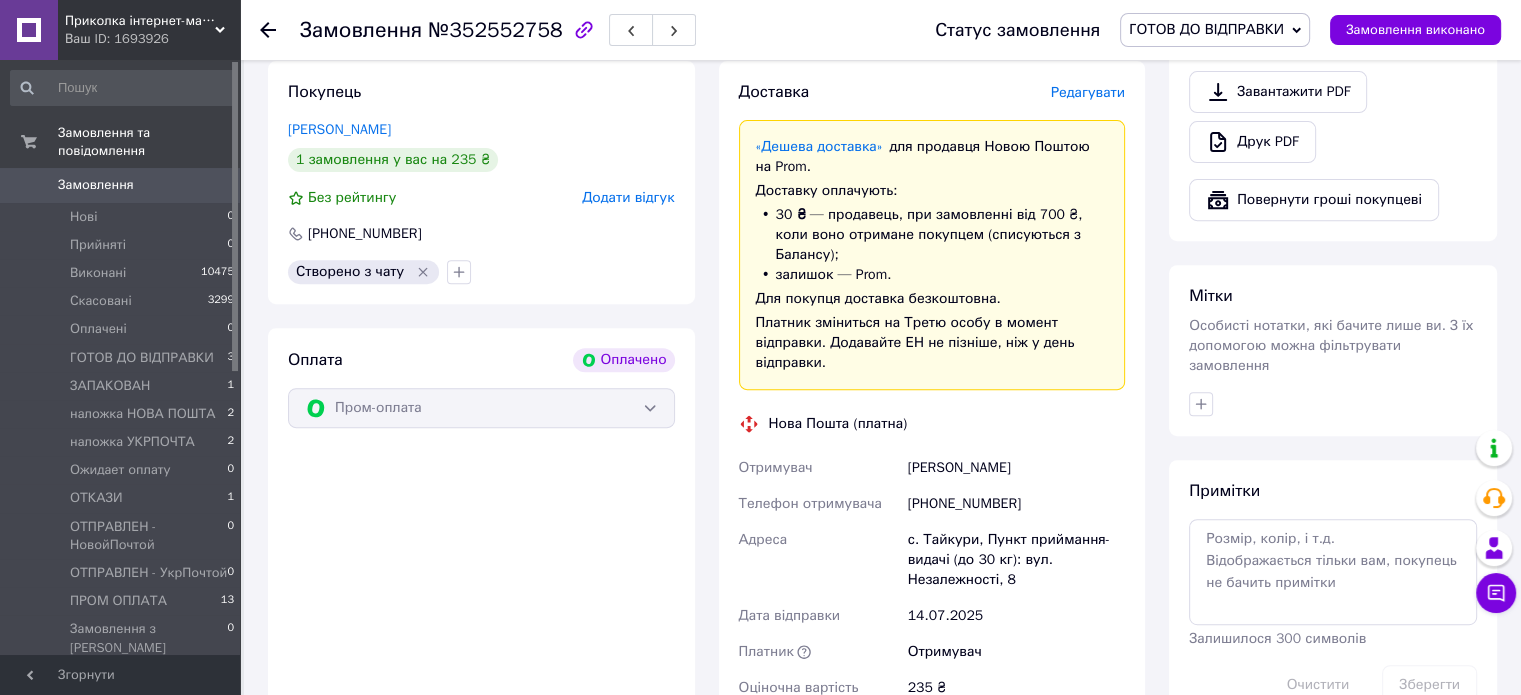 scroll, scrollTop: 1000, scrollLeft: 0, axis: vertical 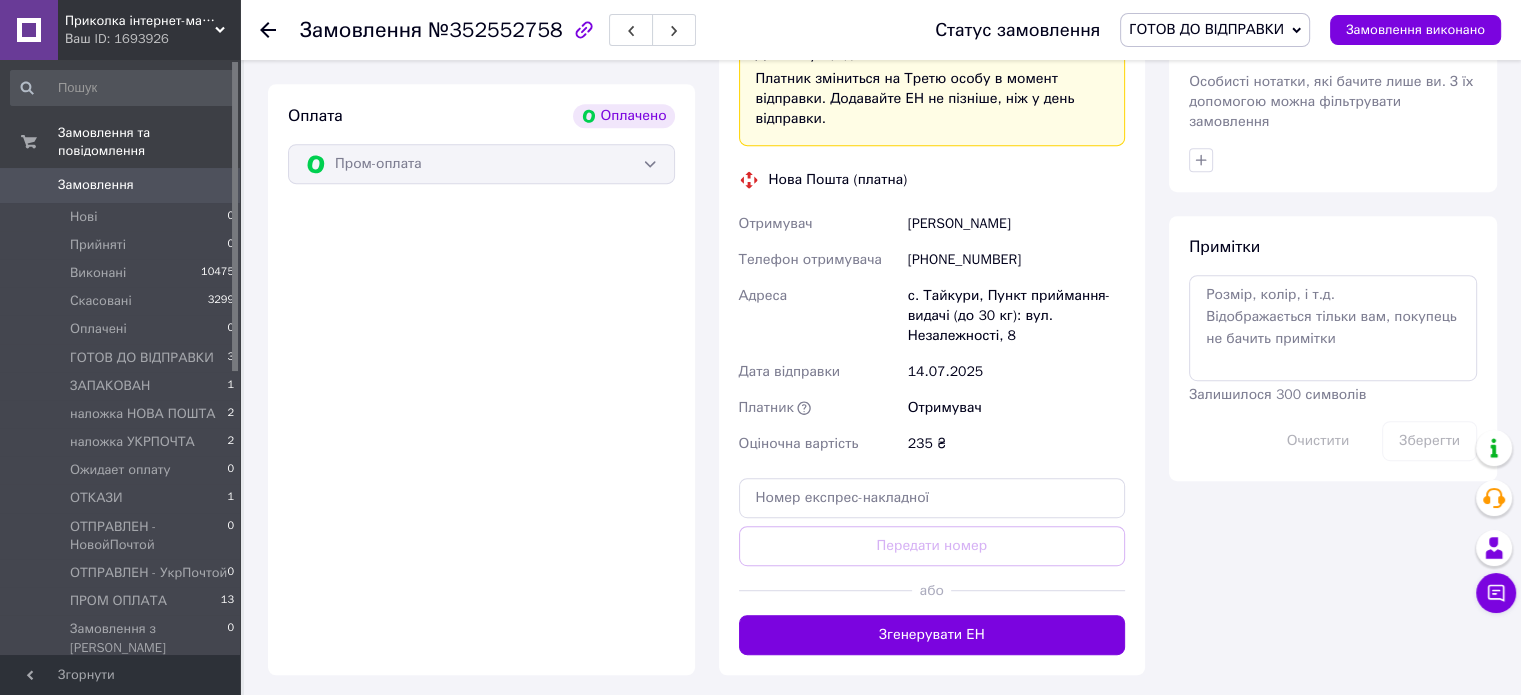 click on "Згенерувати ЕН" at bounding box center (932, 635) 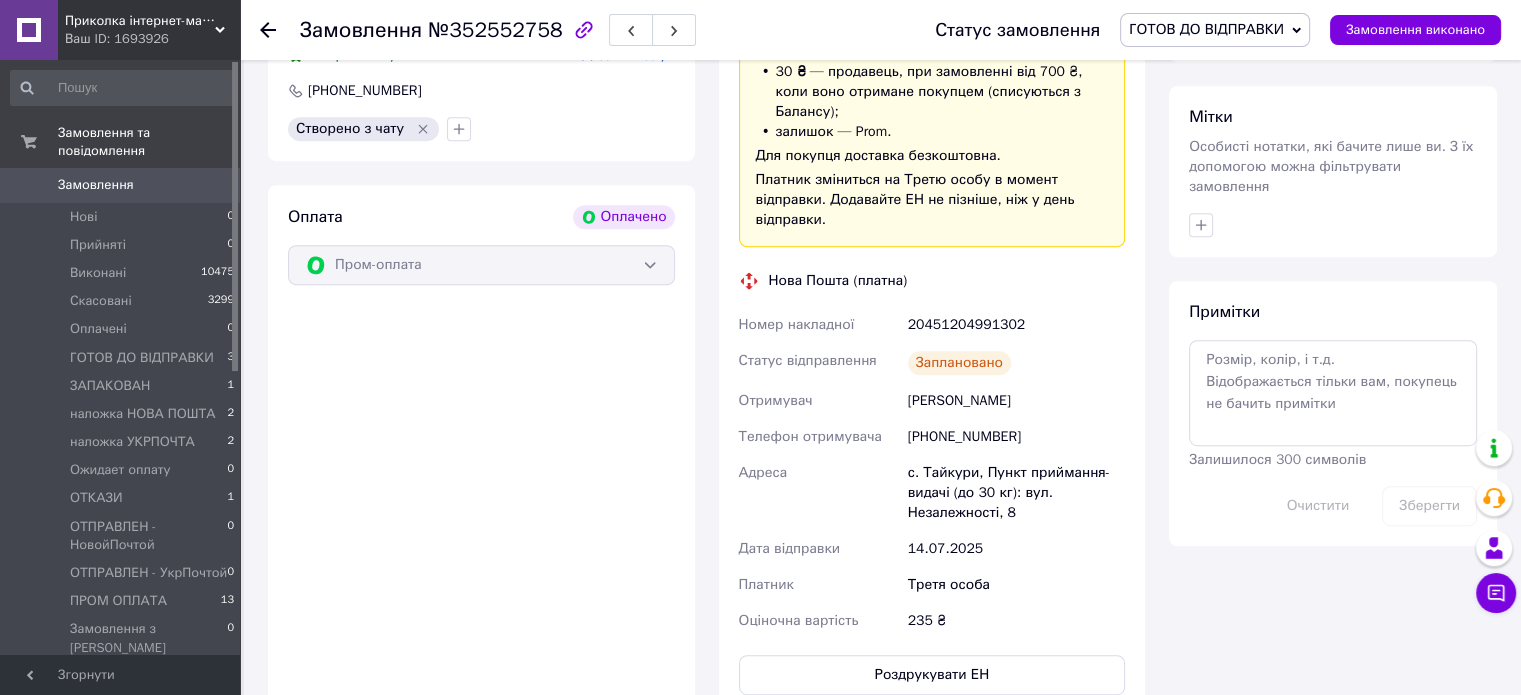 scroll, scrollTop: 666, scrollLeft: 0, axis: vertical 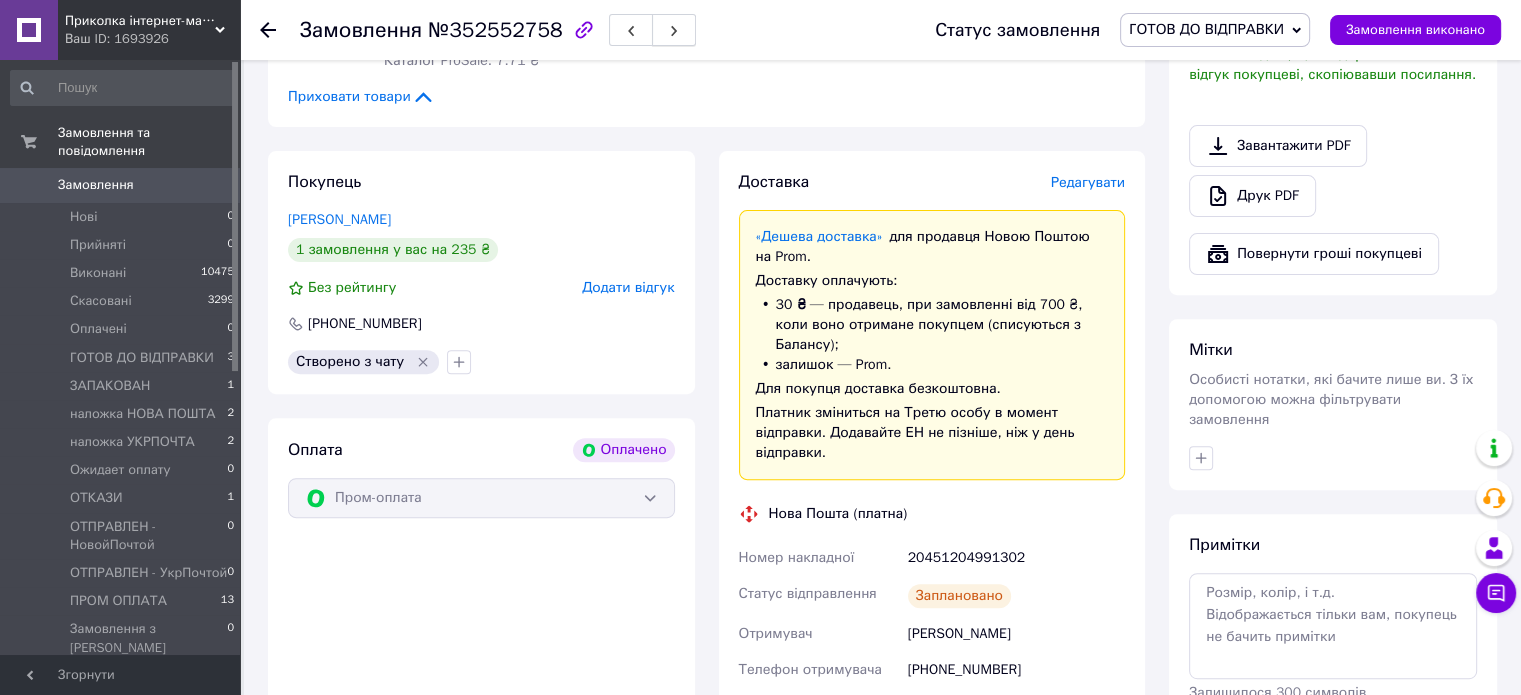 click 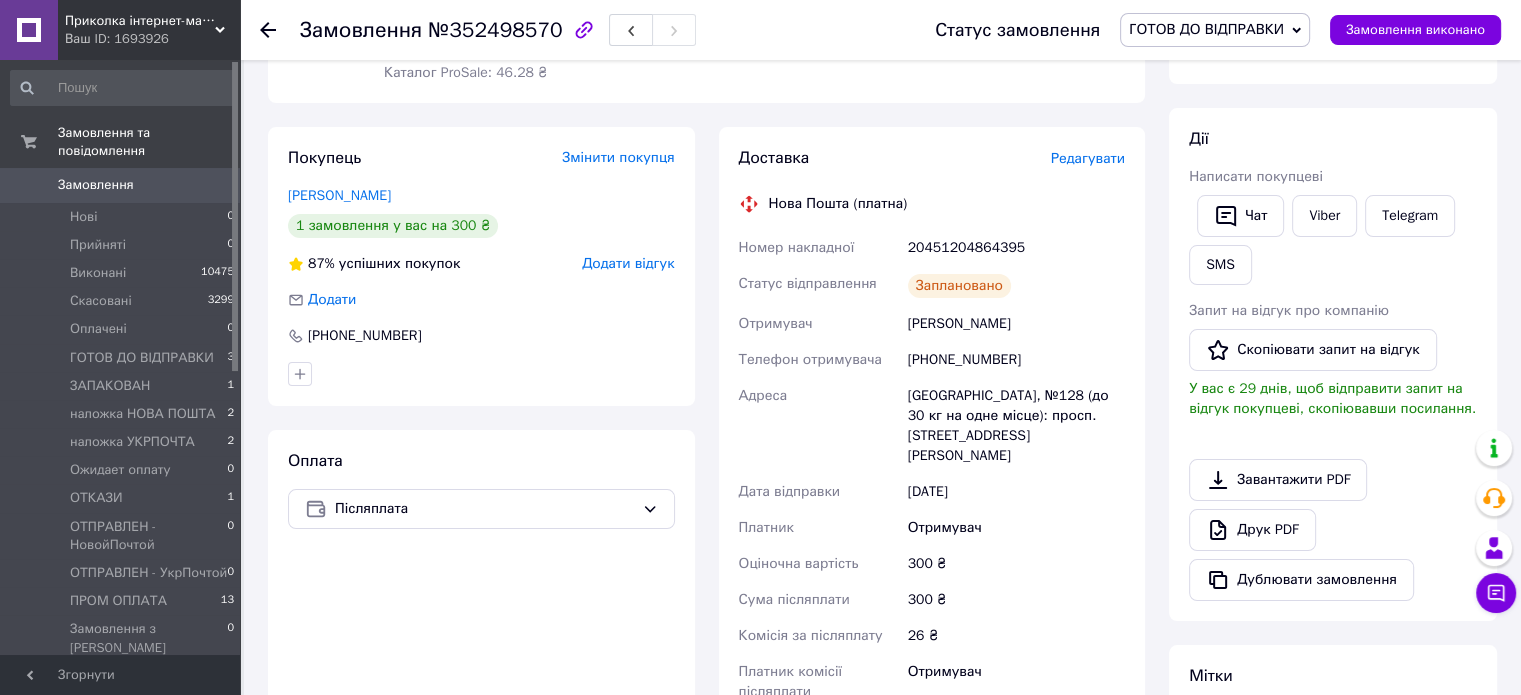 scroll, scrollTop: 333, scrollLeft: 0, axis: vertical 